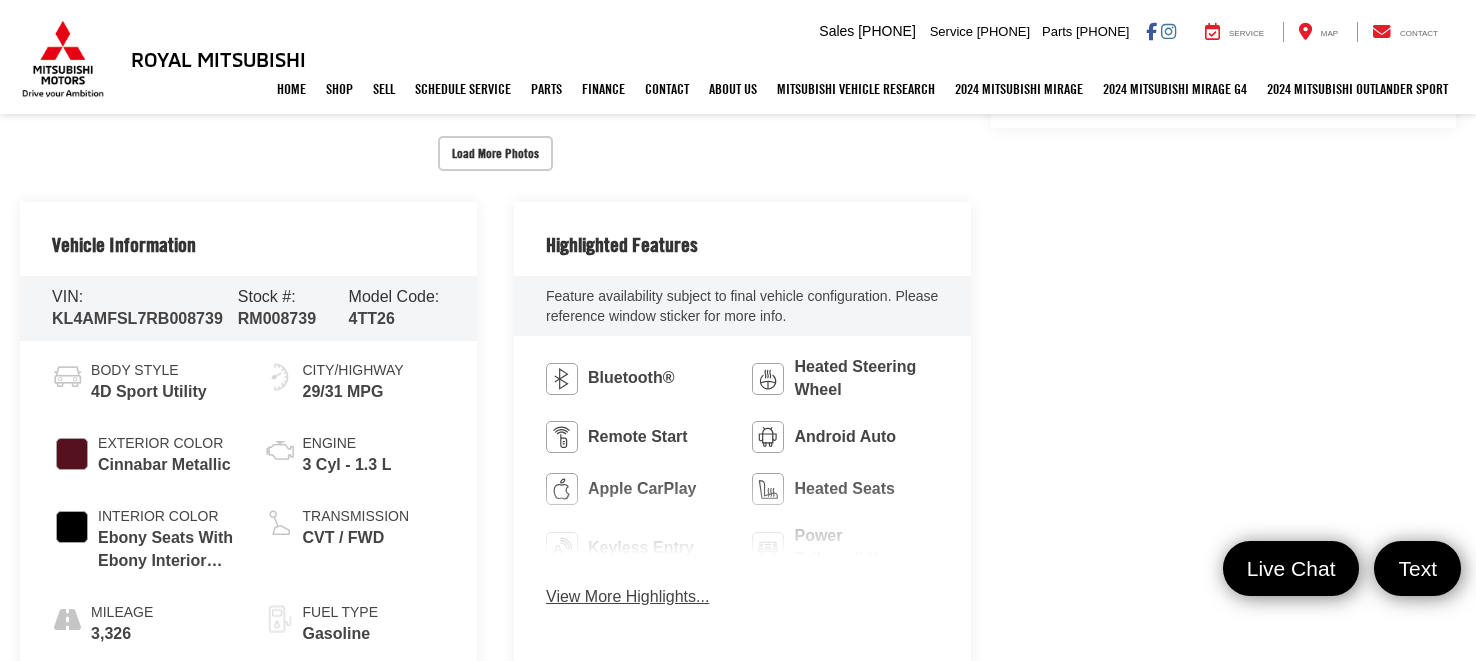 scroll, scrollTop: 0, scrollLeft: 0, axis: both 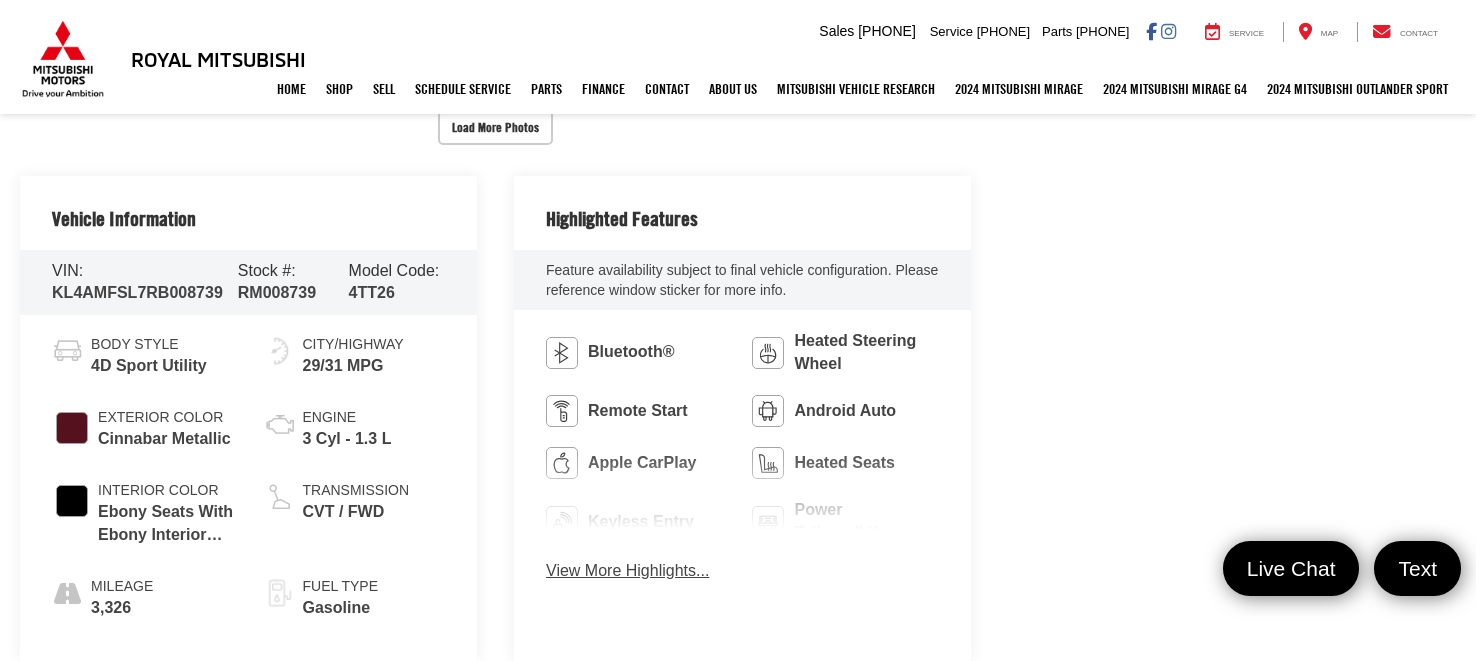 click on "View More Highlights..." at bounding box center [627, 571] 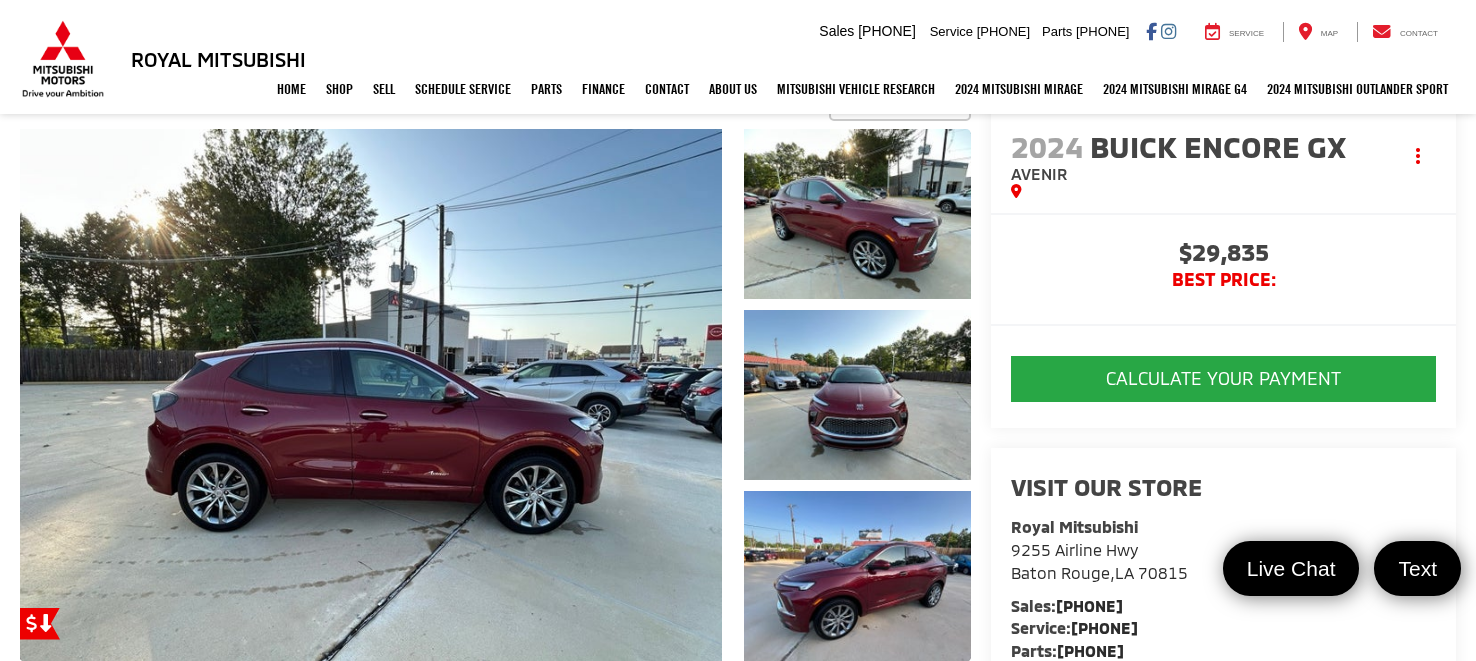 scroll, scrollTop: 200, scrollLeft: 0, axis: vertical 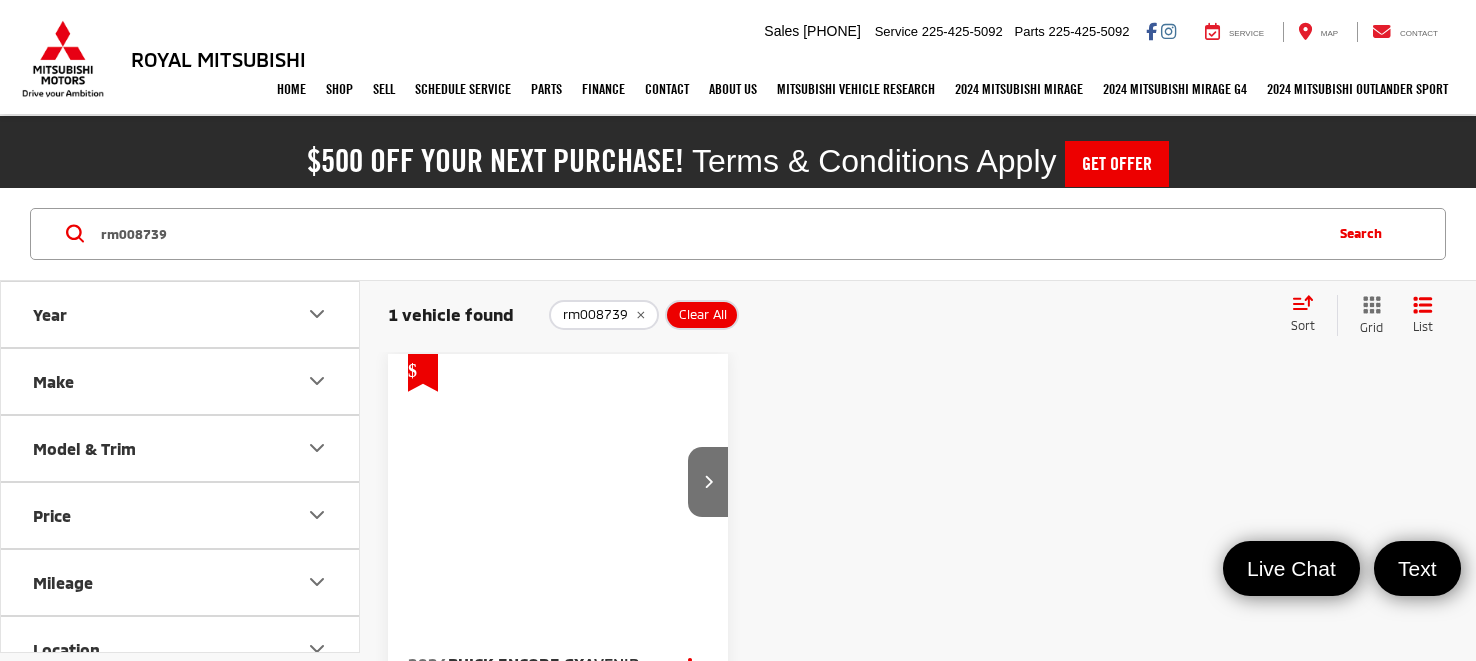 click on "rm008739" at bounding box center [709, 234] 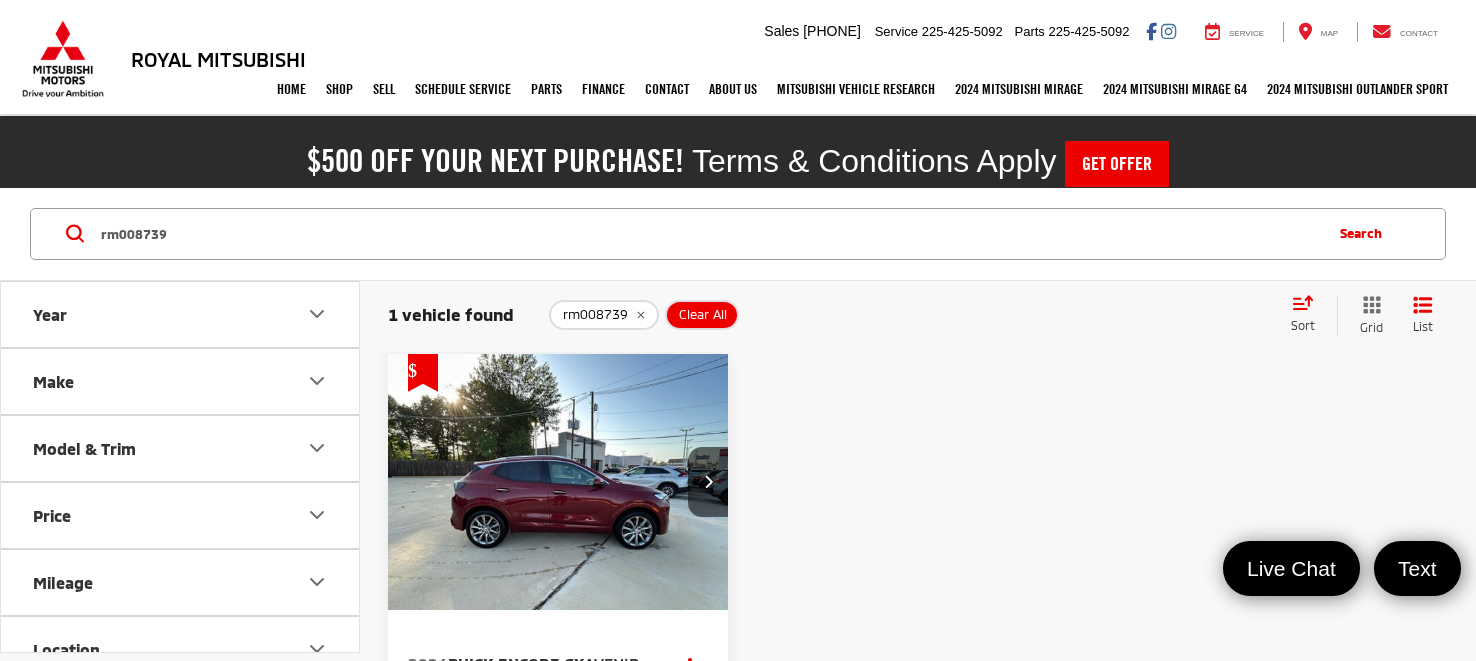 scroll, scrollTop: 0, scrollLeft: 0, axis: both 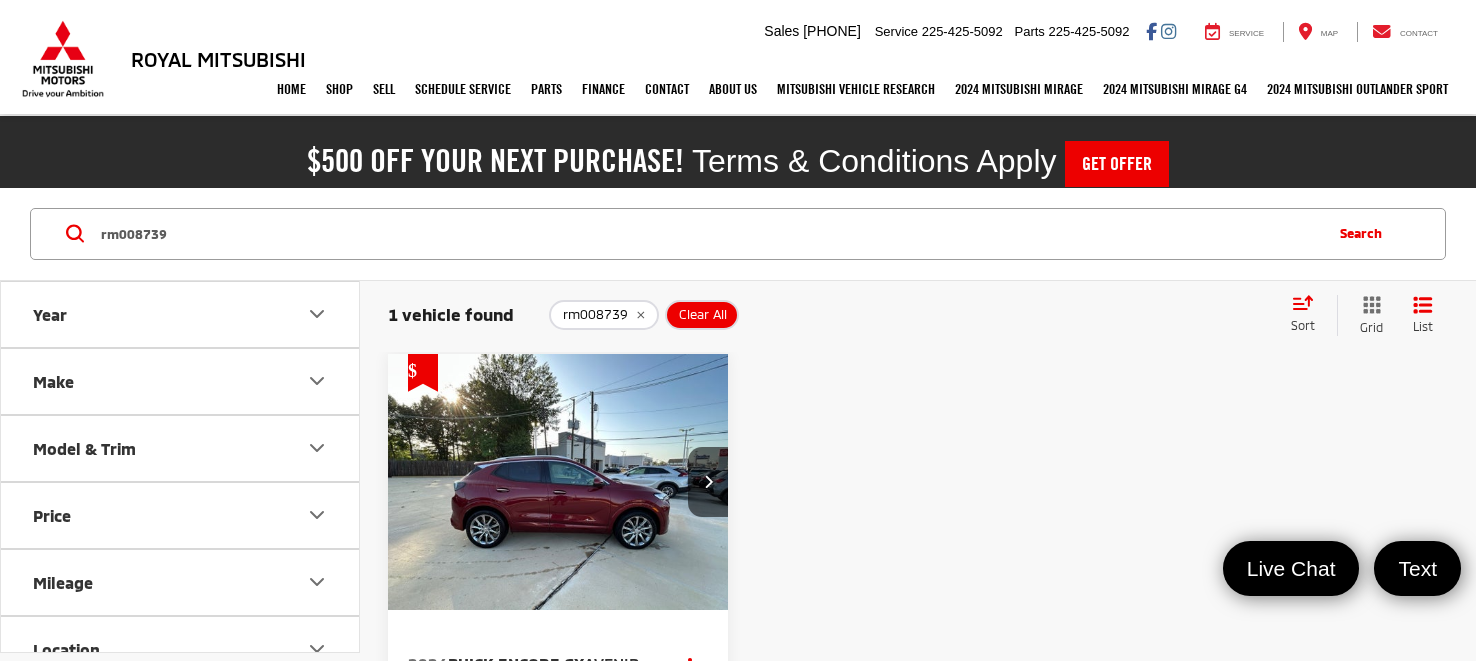 click on "rm008739" at bounding box center [709, 234] 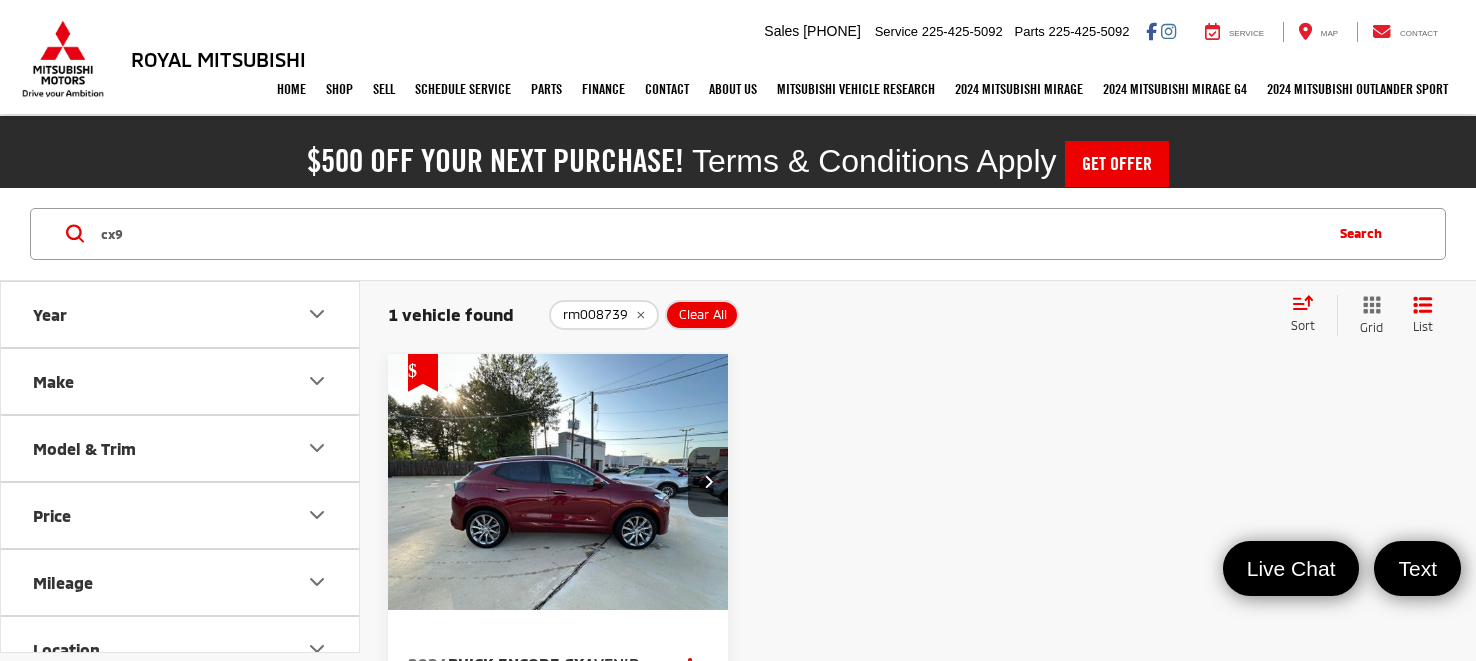 type on "cx9" 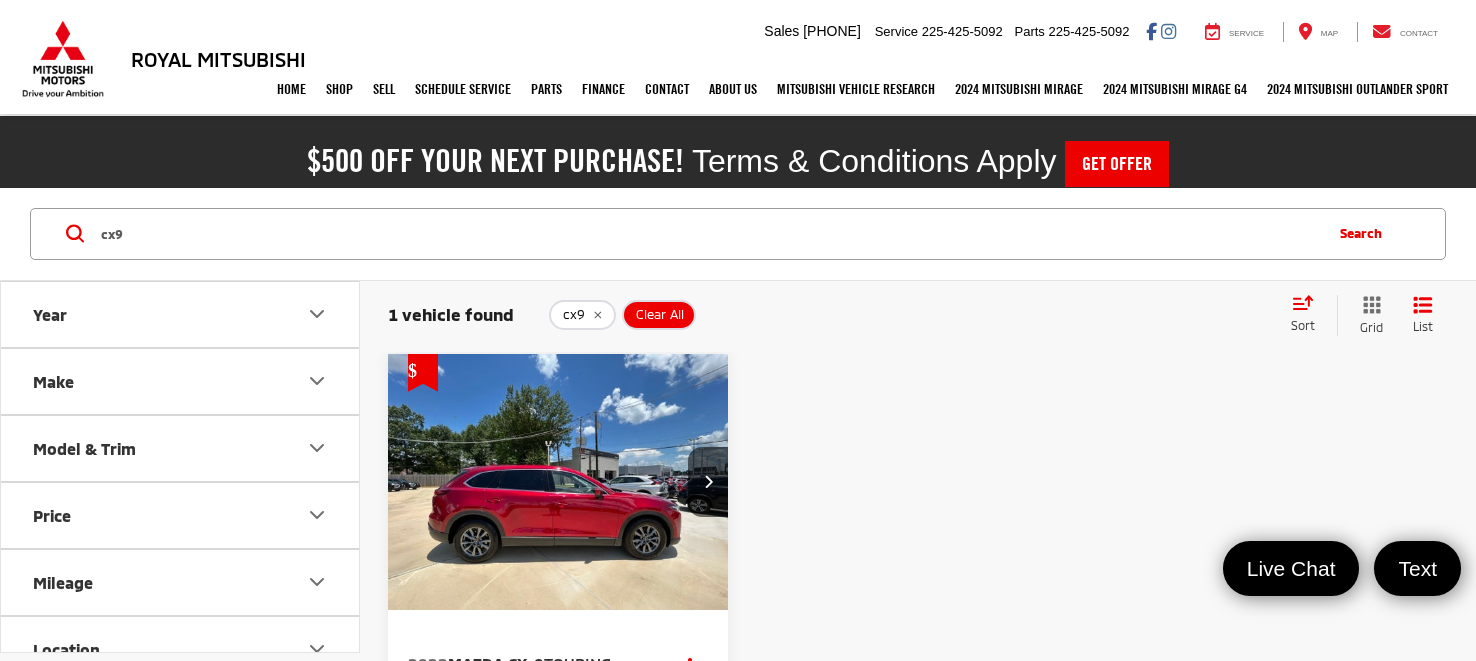 click at bounding box center [558, 482] 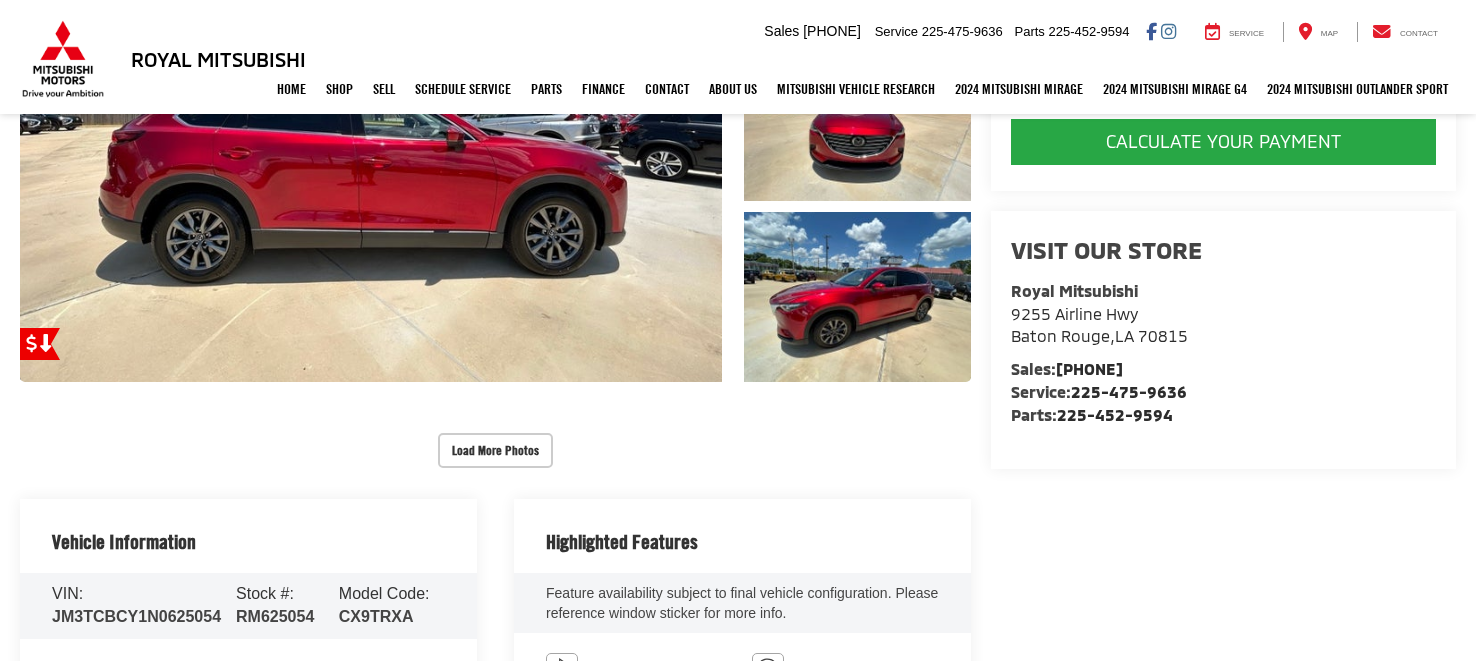scroll, scrollTop: 633, scrollLeft: 0, axis: vertical 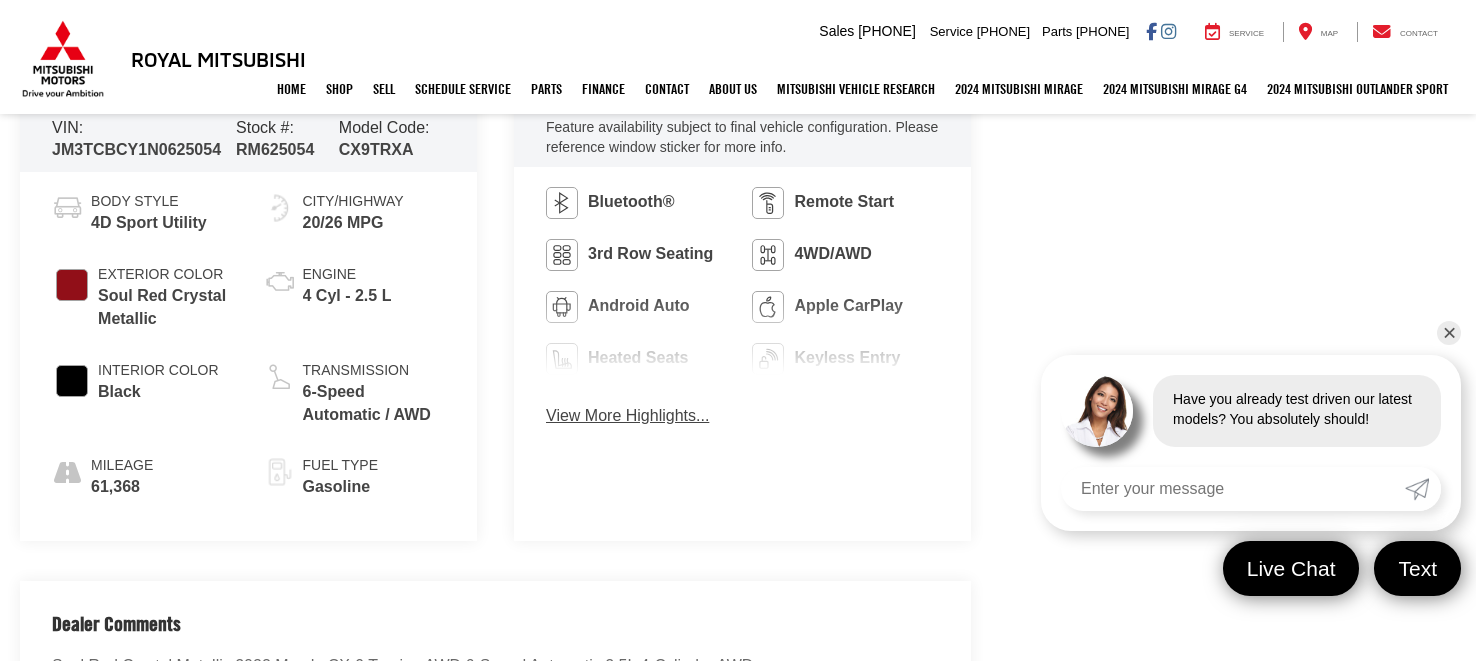 click on "View More Highlights..." at bounding box center [627, 416] 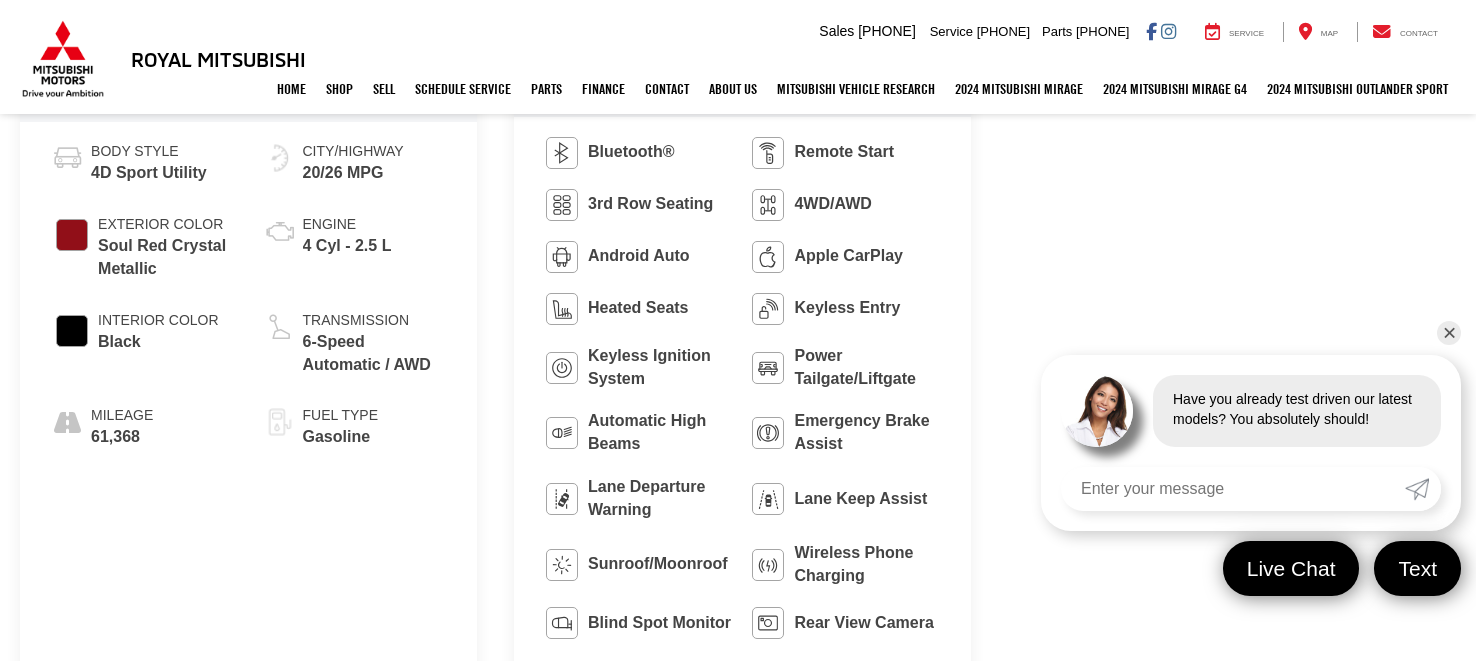 scroll, scrollTop: 1025, scrollLeft: 0, axis: vertical 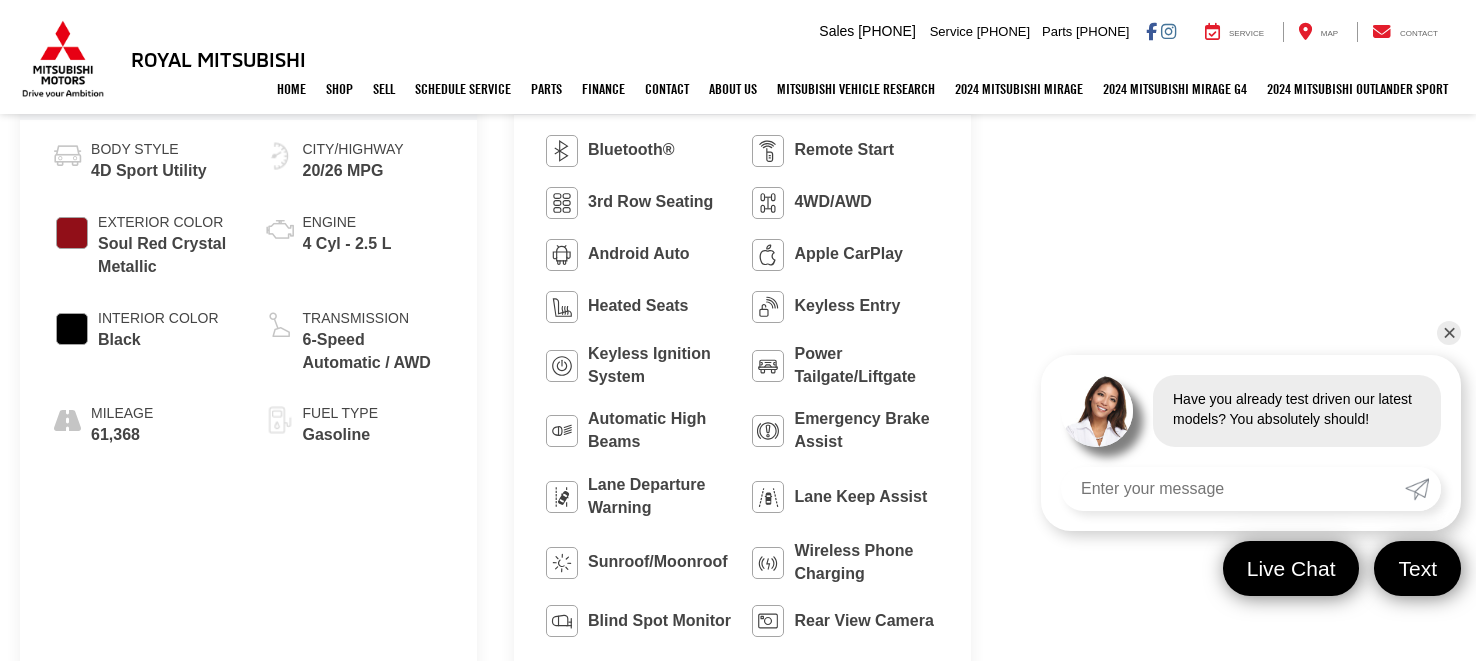 click on "✕" at bounding box center (1449, 333) 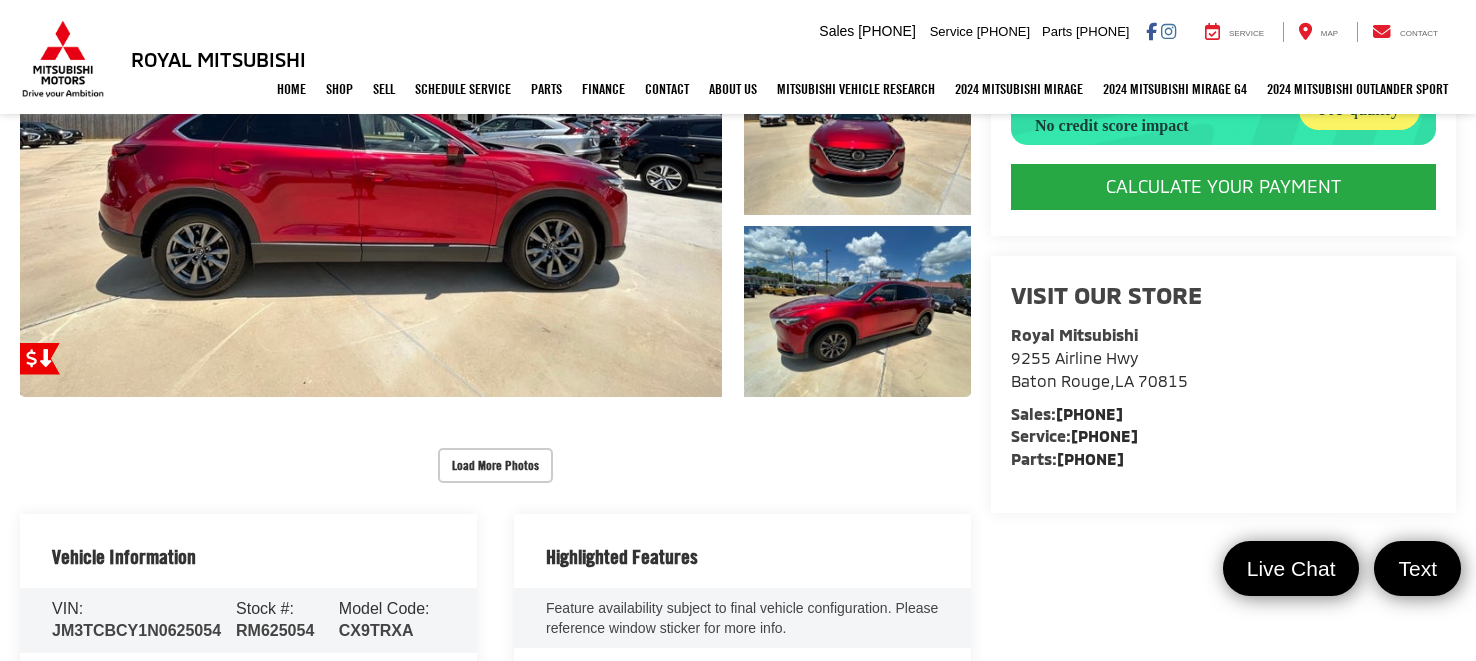 scroll, scrollTop: 462, scrollLeft: 0, axis: vertical 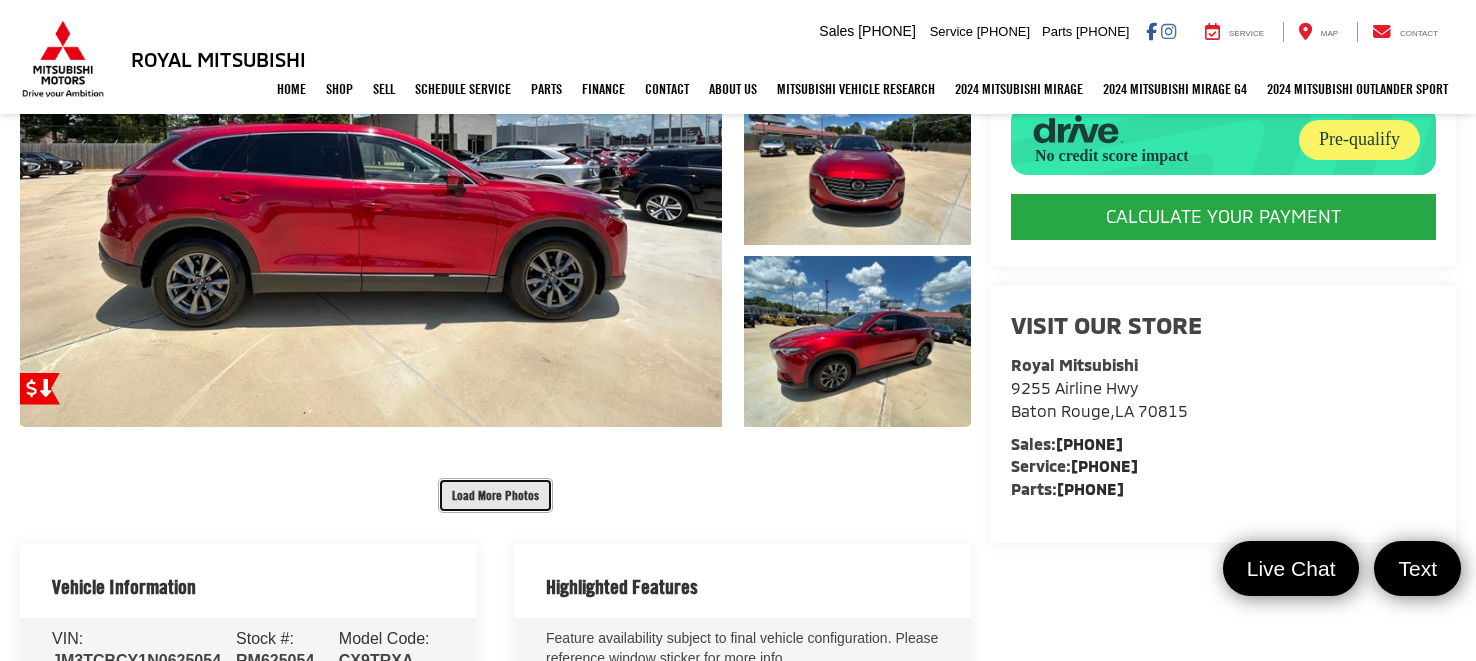 click on "Load More Photos" at bounding box center [495, 495] 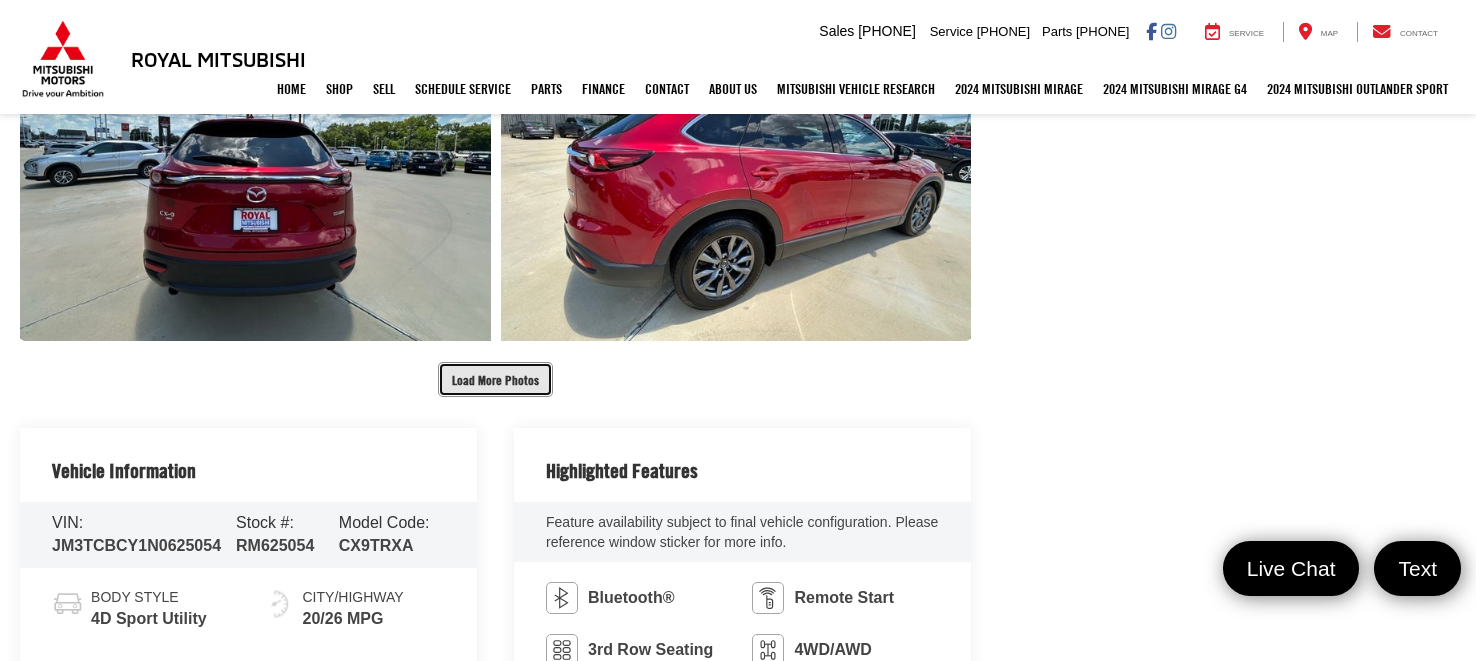 scroll, scrollTop: 1294, scrollLeft: 0, axis: vertical 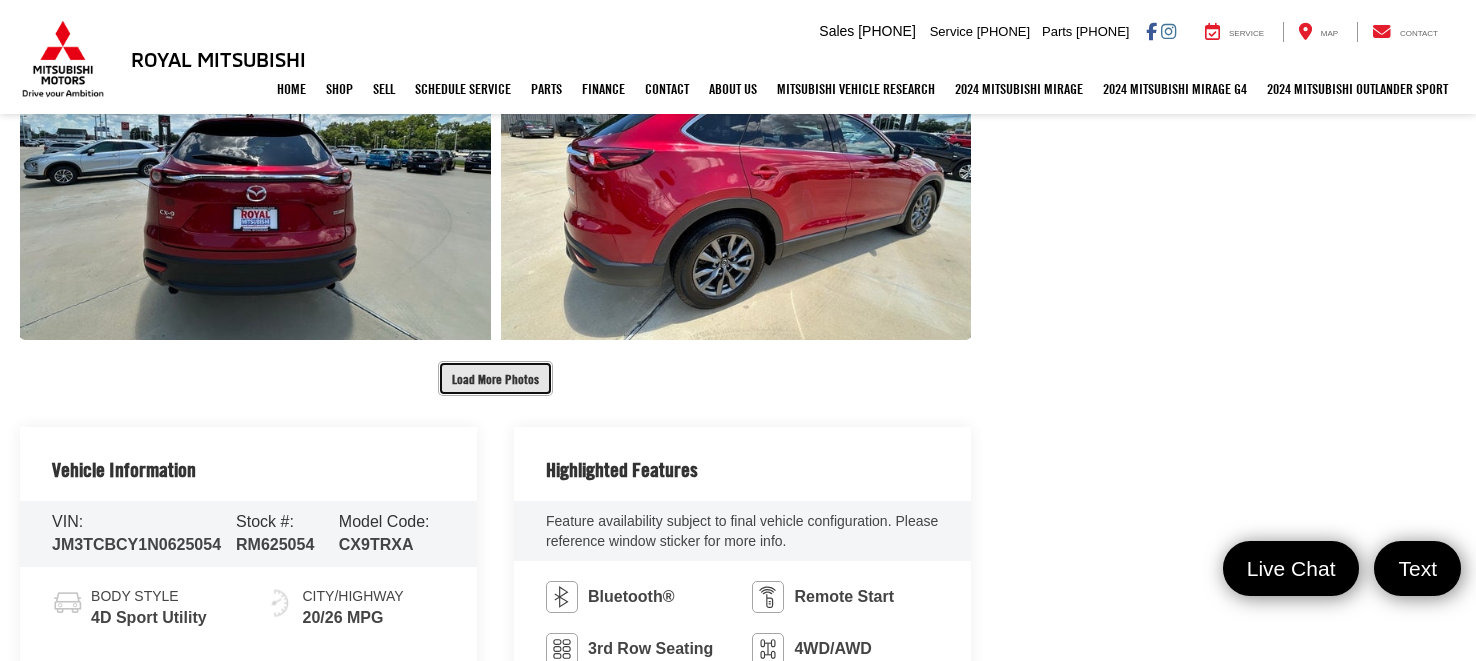 click on "Load More Photos" at bounding box center (495, 378) 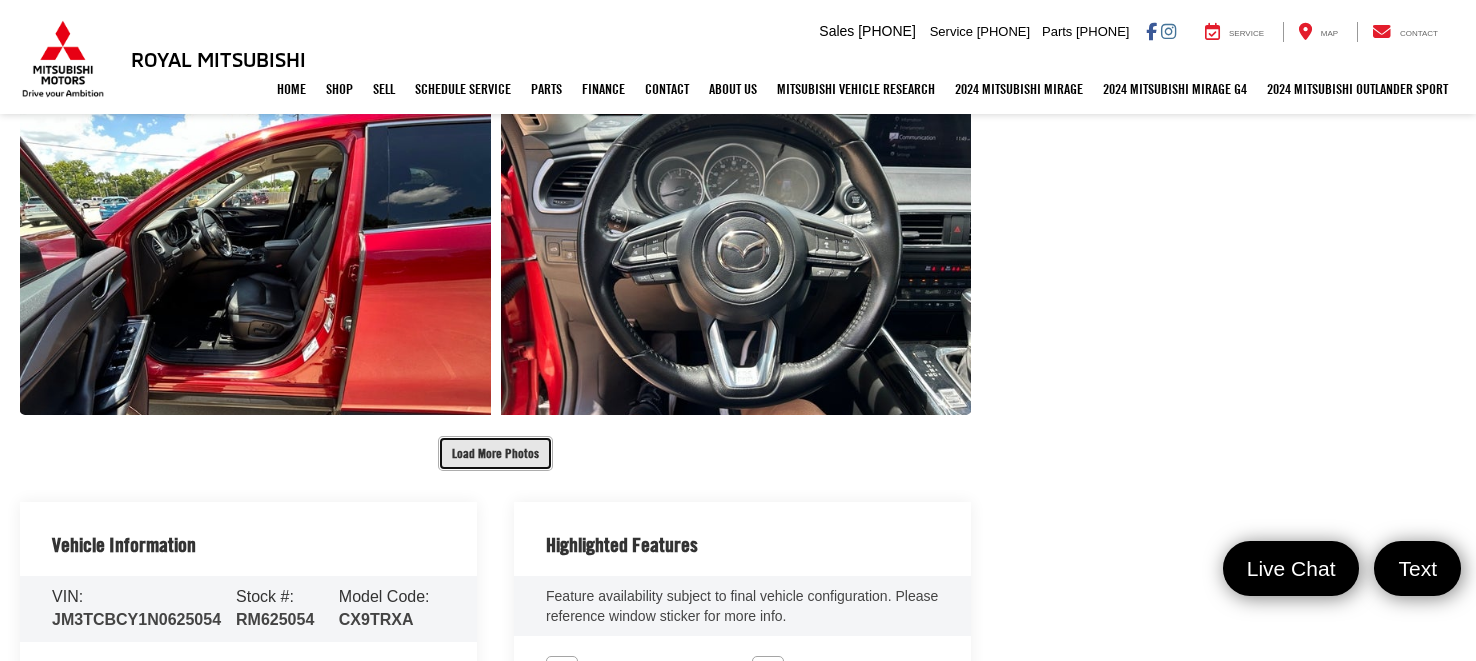 scroll, scrollTop: 1949, scrollLeft: 0, axis: vertical 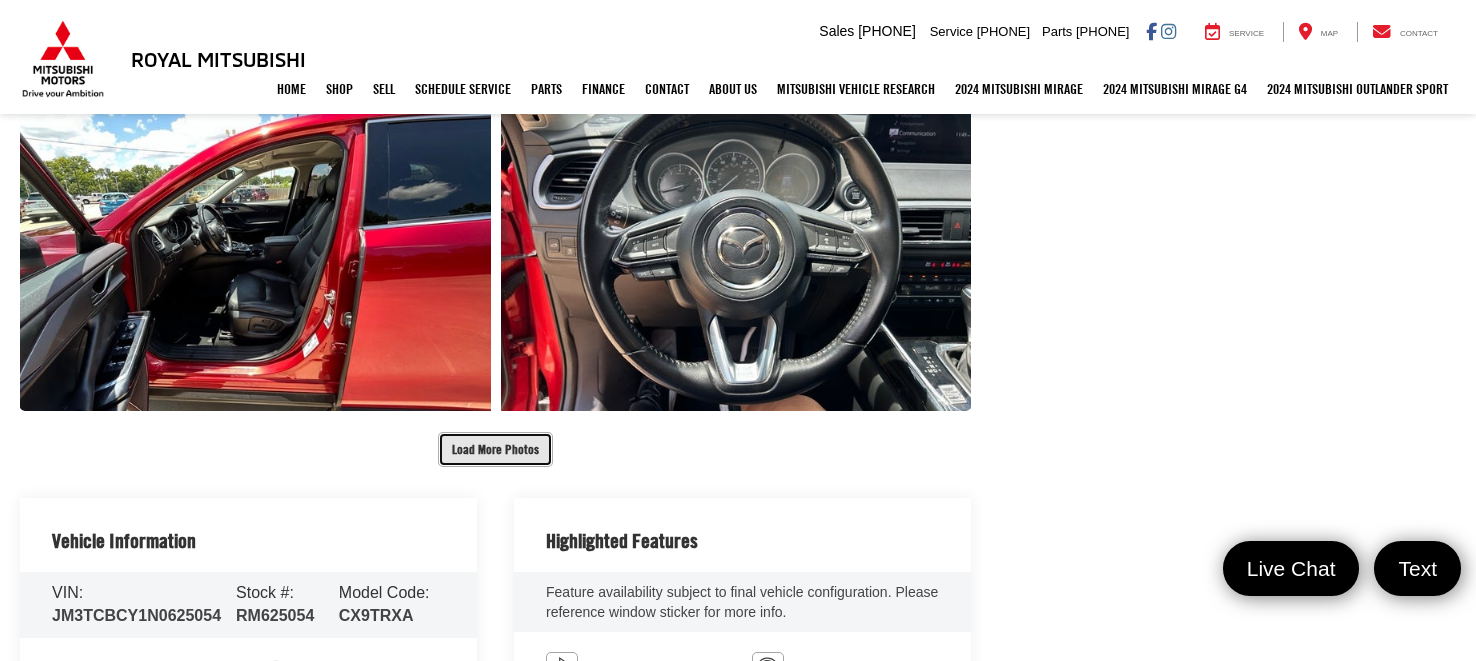 click on "Load More Photos" at bounding box center (495, 449) 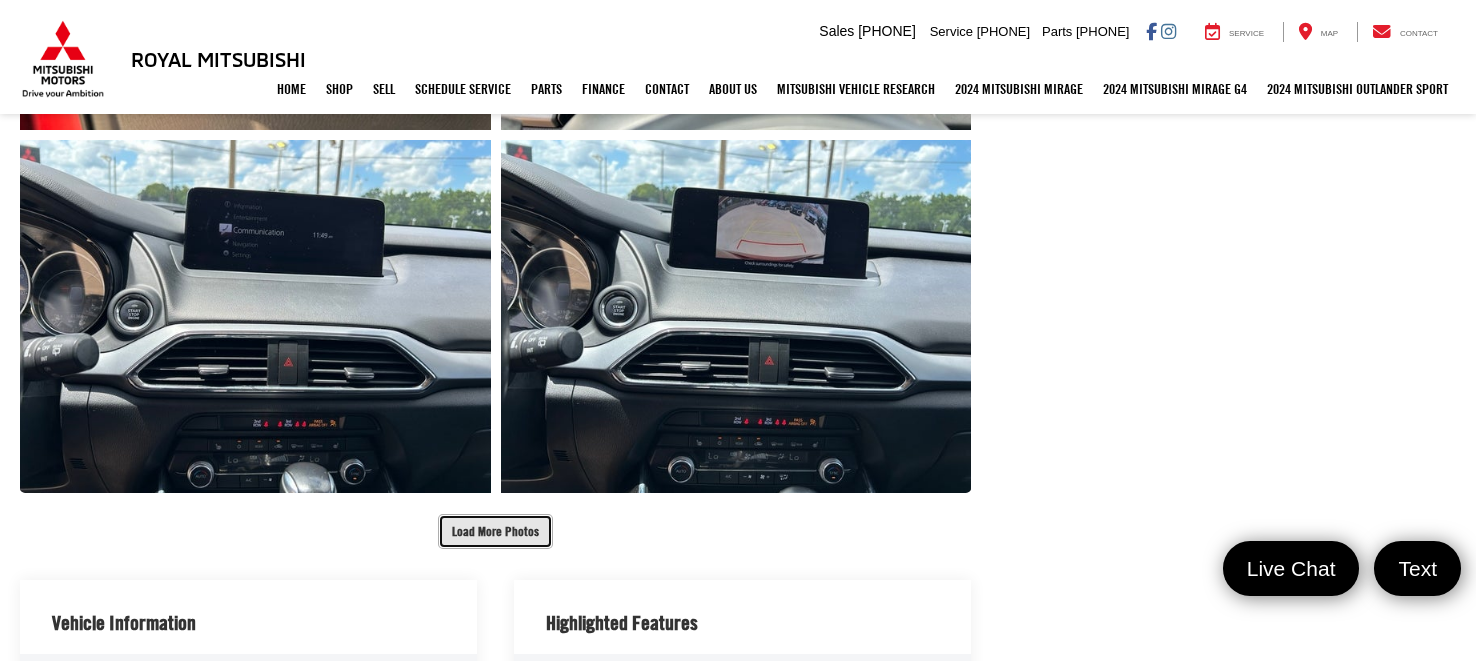 scroll, scrollTop: 2592, scrollLeft: 0, axis: vertical 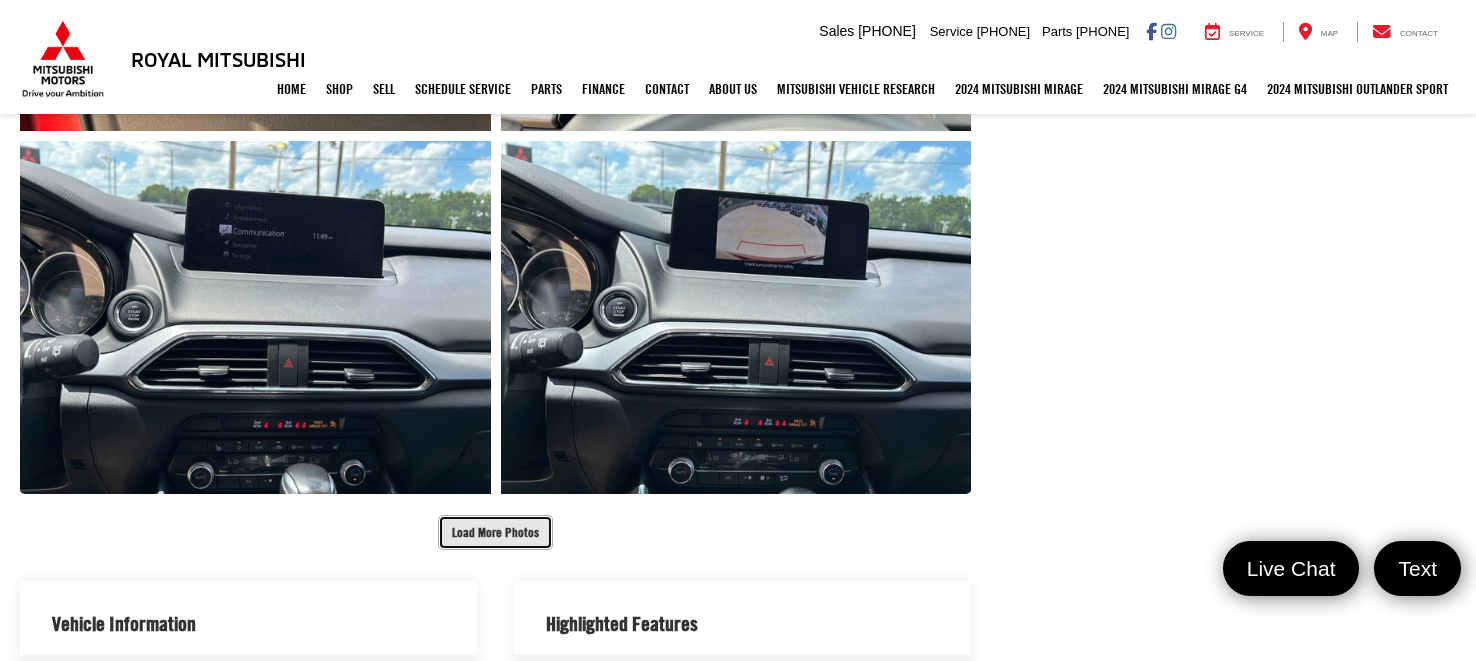 click on "Load More Photos" at bounding box center [495, 532] 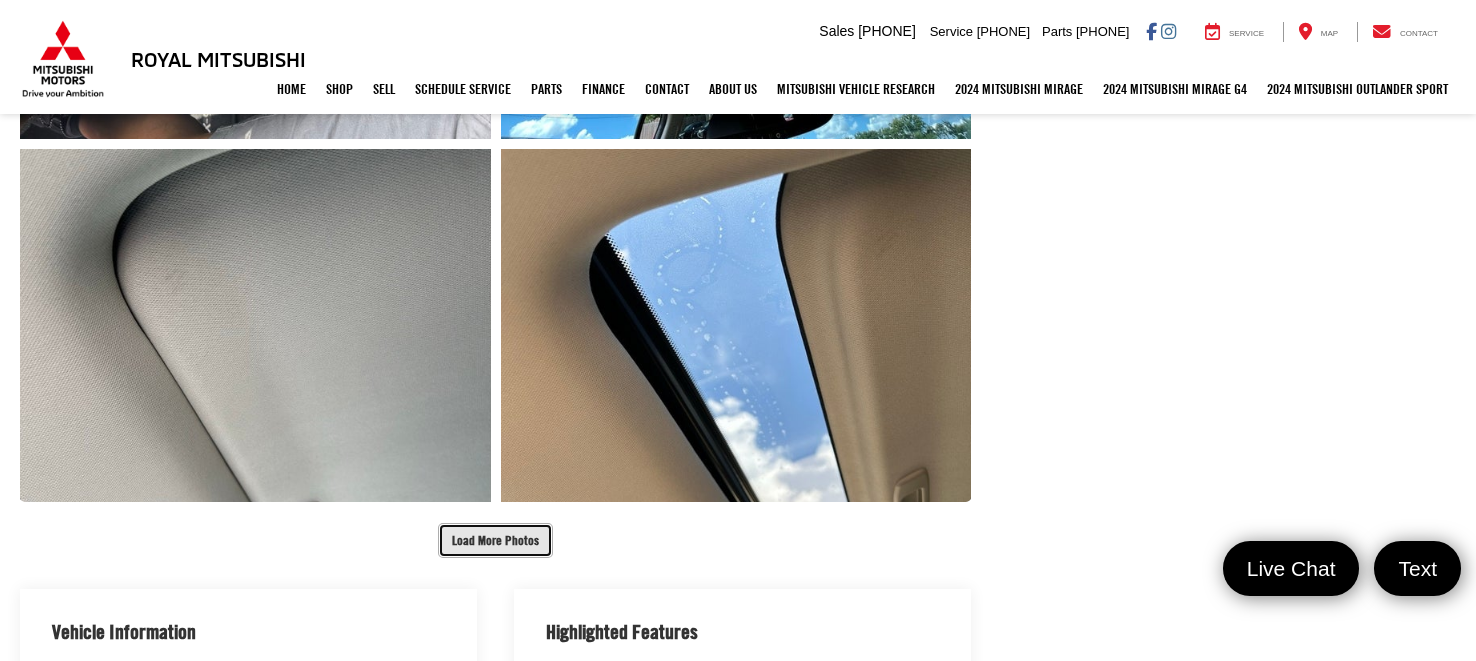 scroll, scrollTop: 3311, scrollLeft: 0, axis: vertical 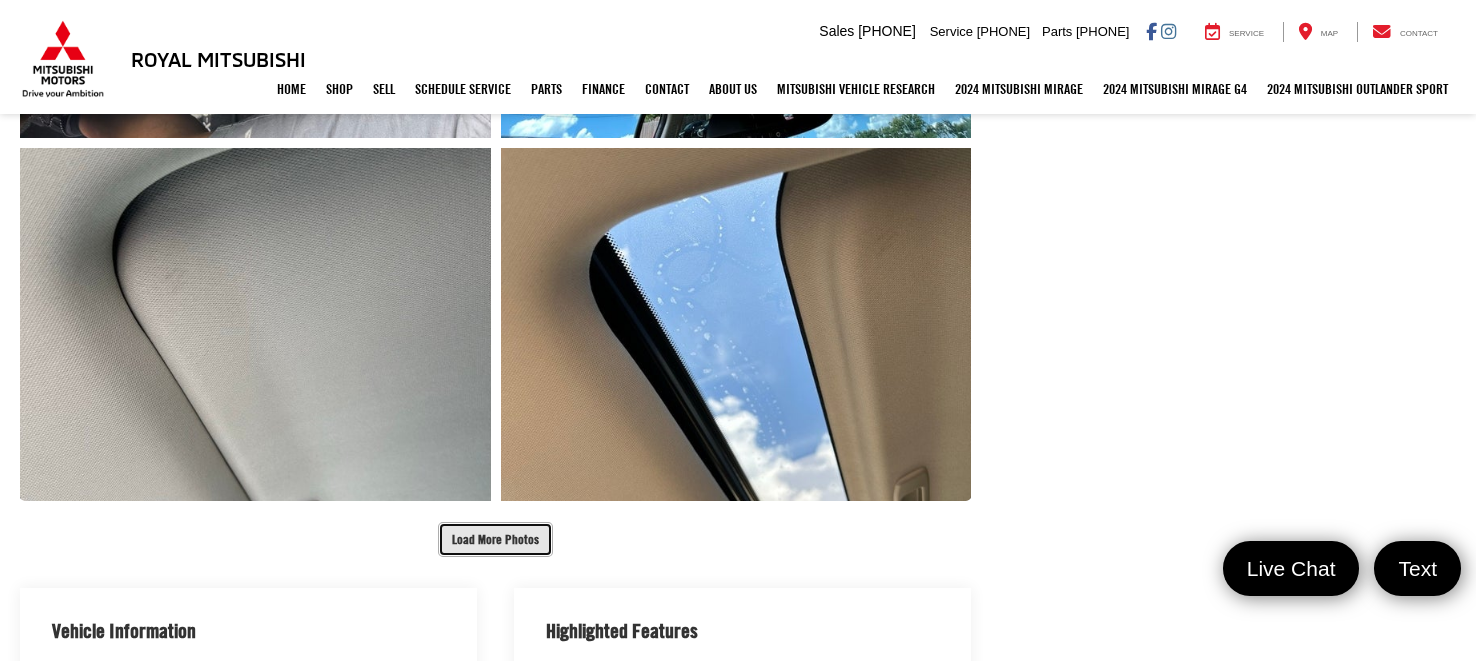 click on "Load More Photos" at bounding box center (495, 539) 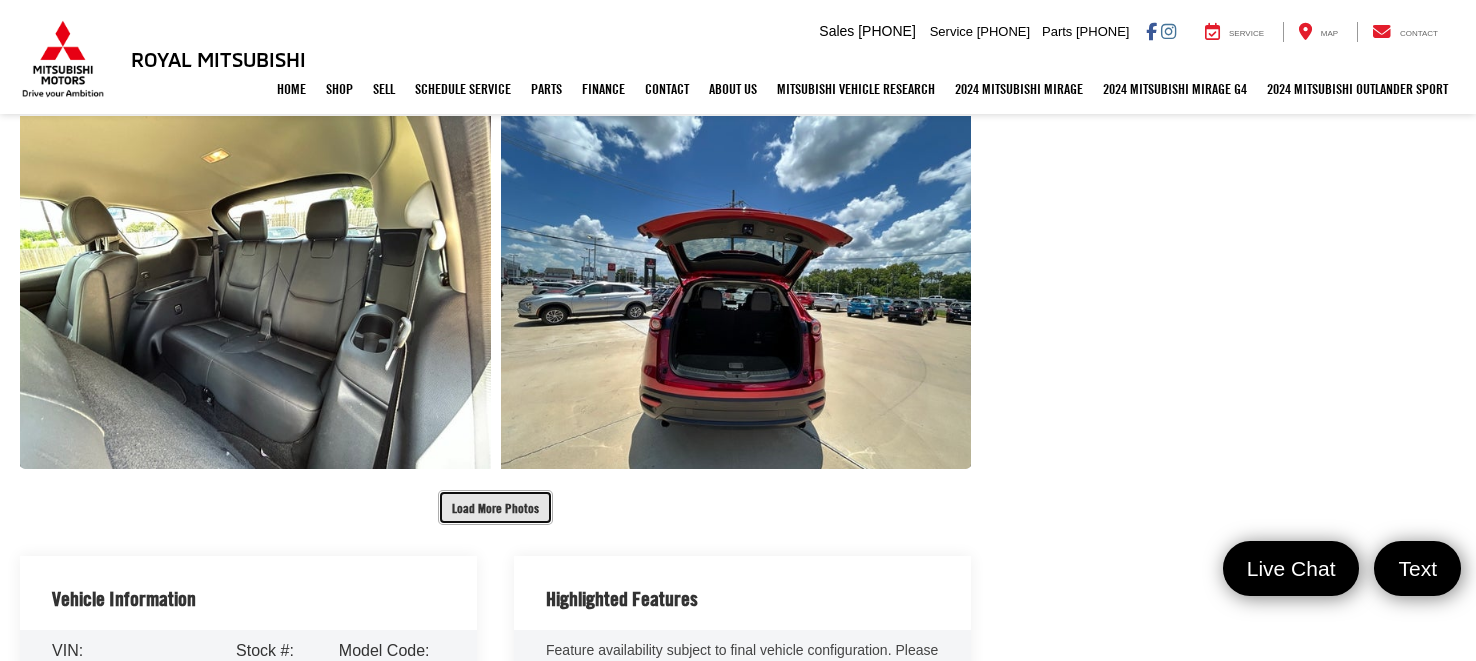 scroll, scrollTop: 4073, scrollLeft: 0, axis: vertical 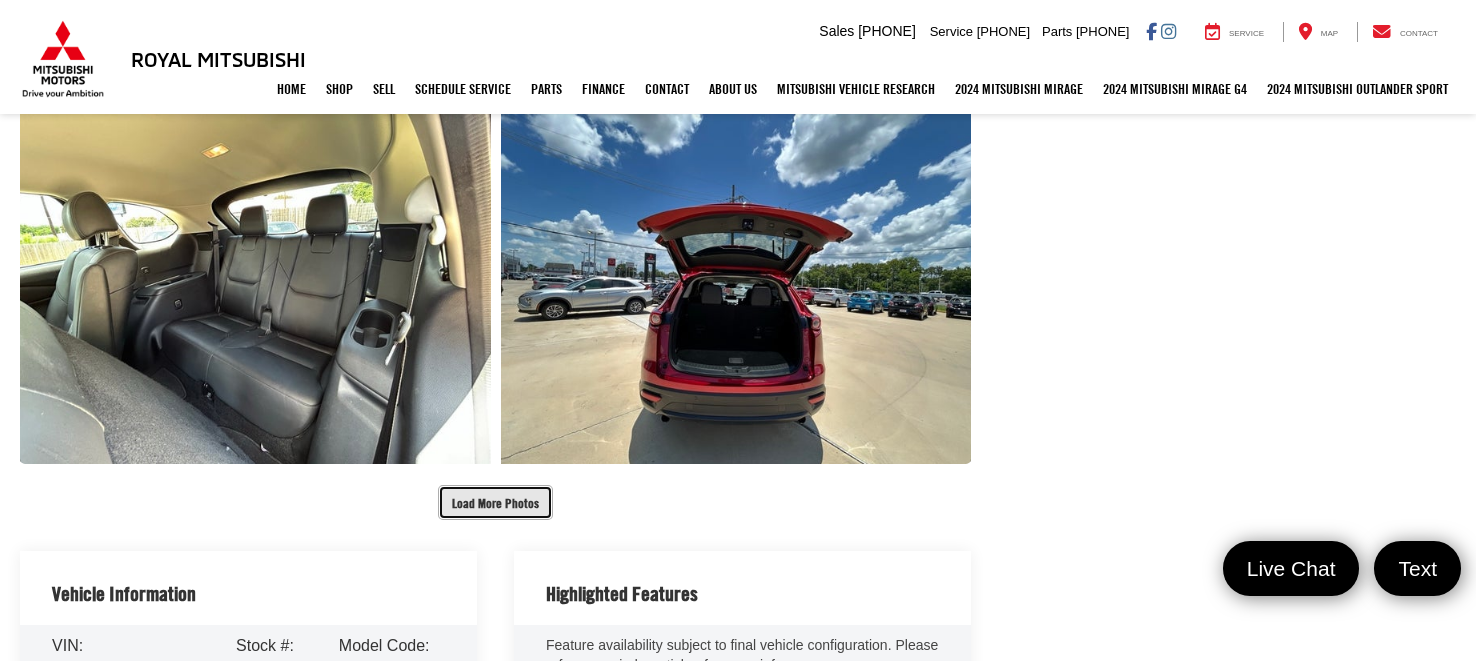 click on "Load More Photos" at bounding box center [495, 502] 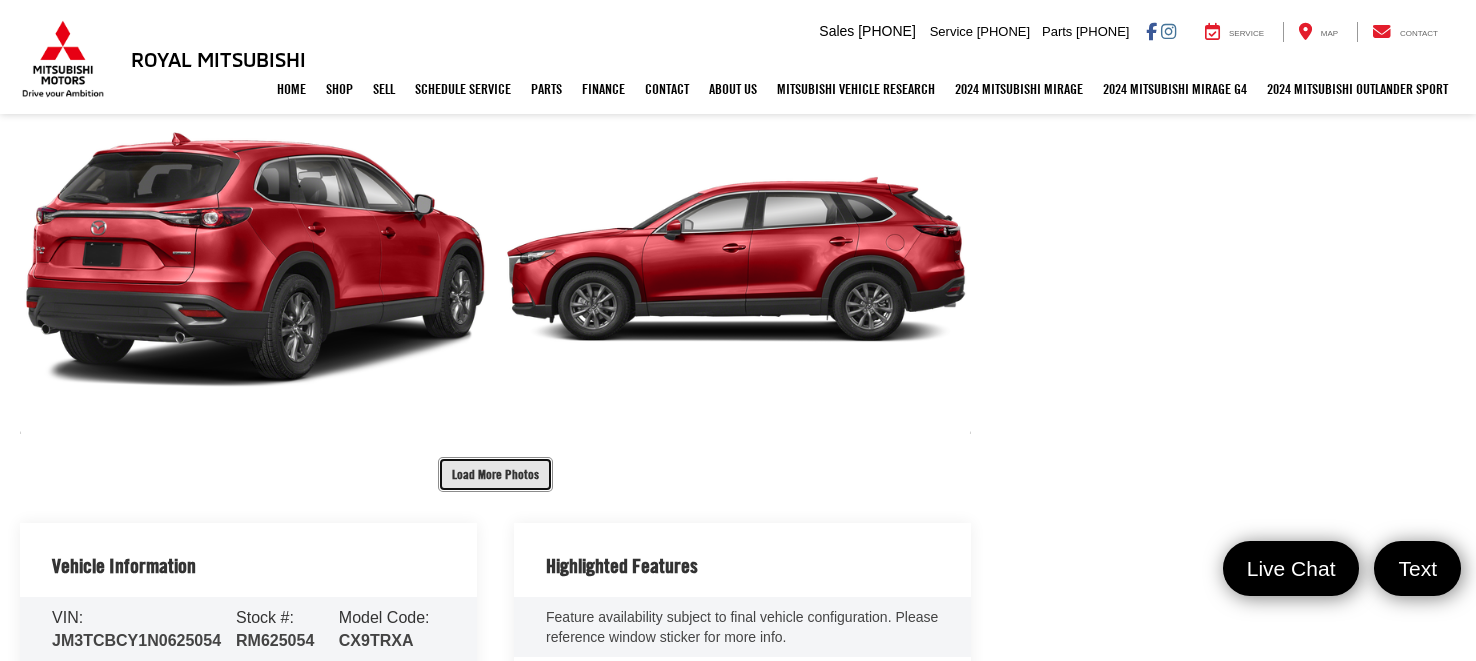 scroll, scrollTop: 4830, scrollLeft: 0, axis: vertical 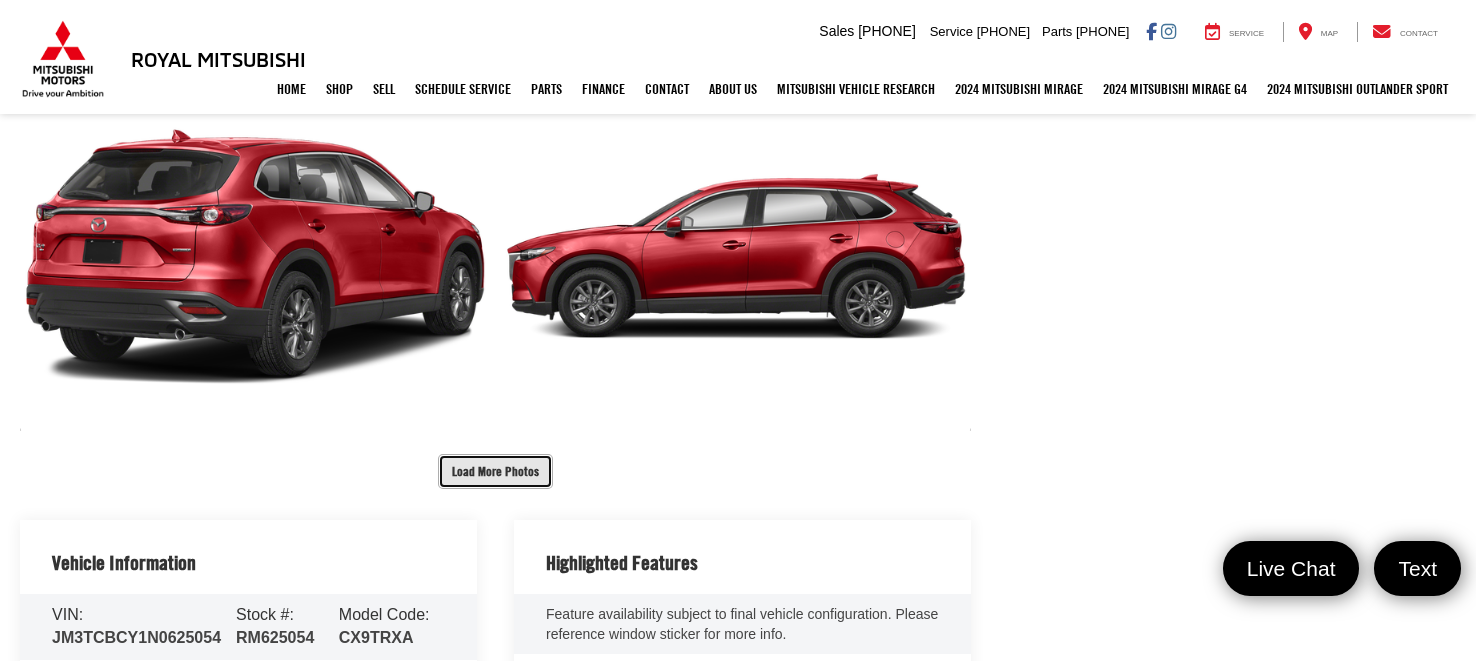 click on "Load More Photos" at bounding box center [495, 471] 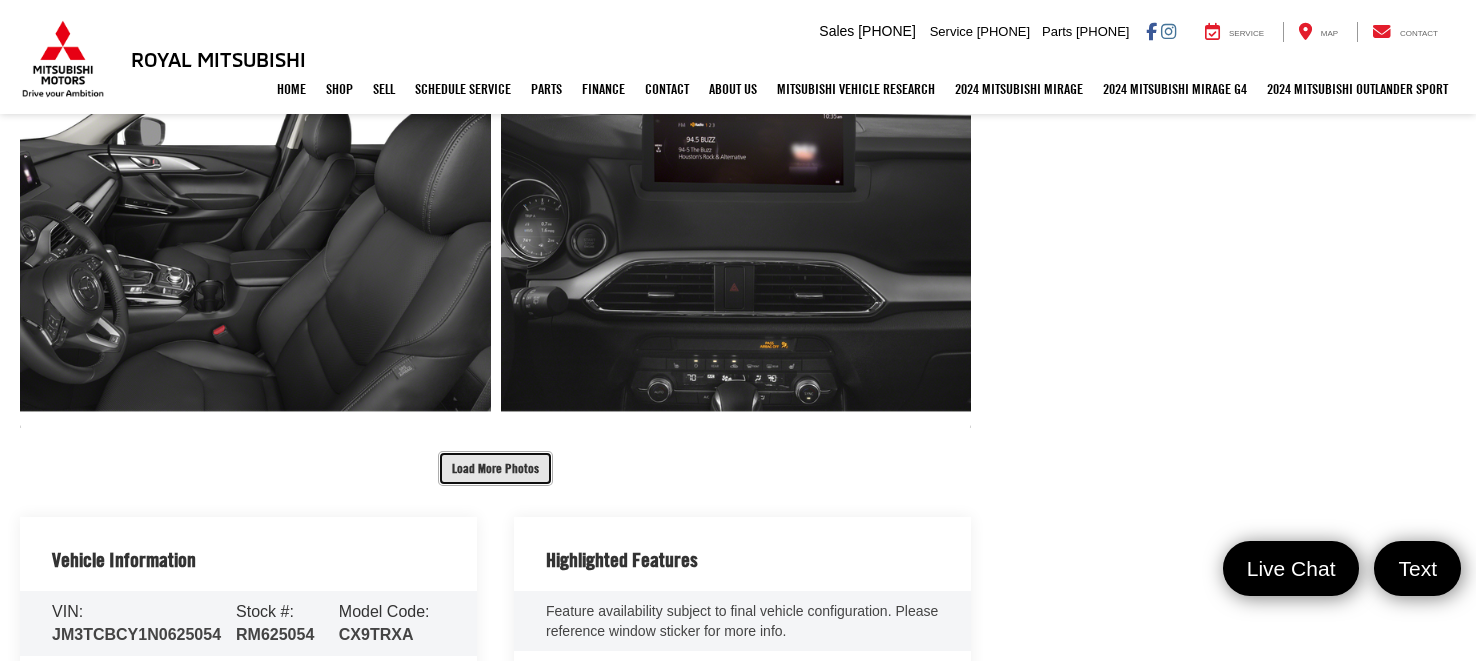 scroll, scrollTop: 5561, scrollLeft: 0, axis: vertical 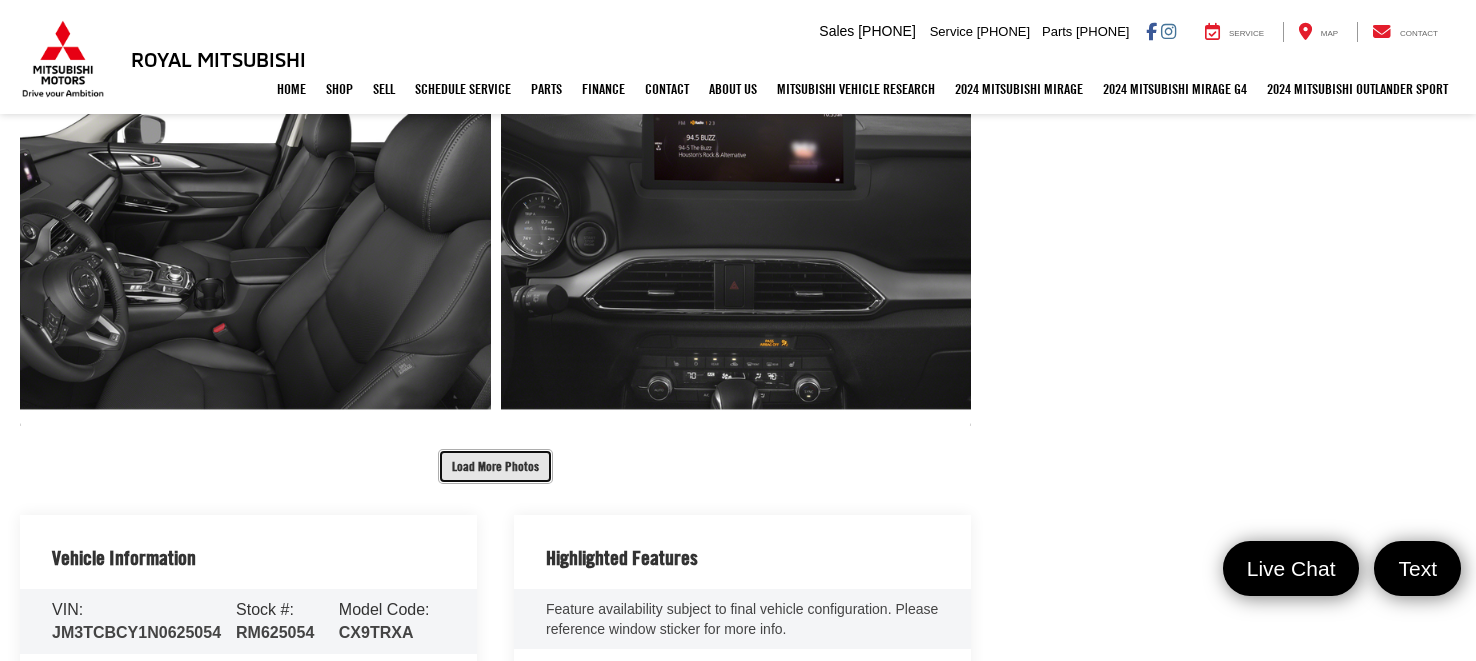 click on "Load More Photos" at bounding box center (495, 466) 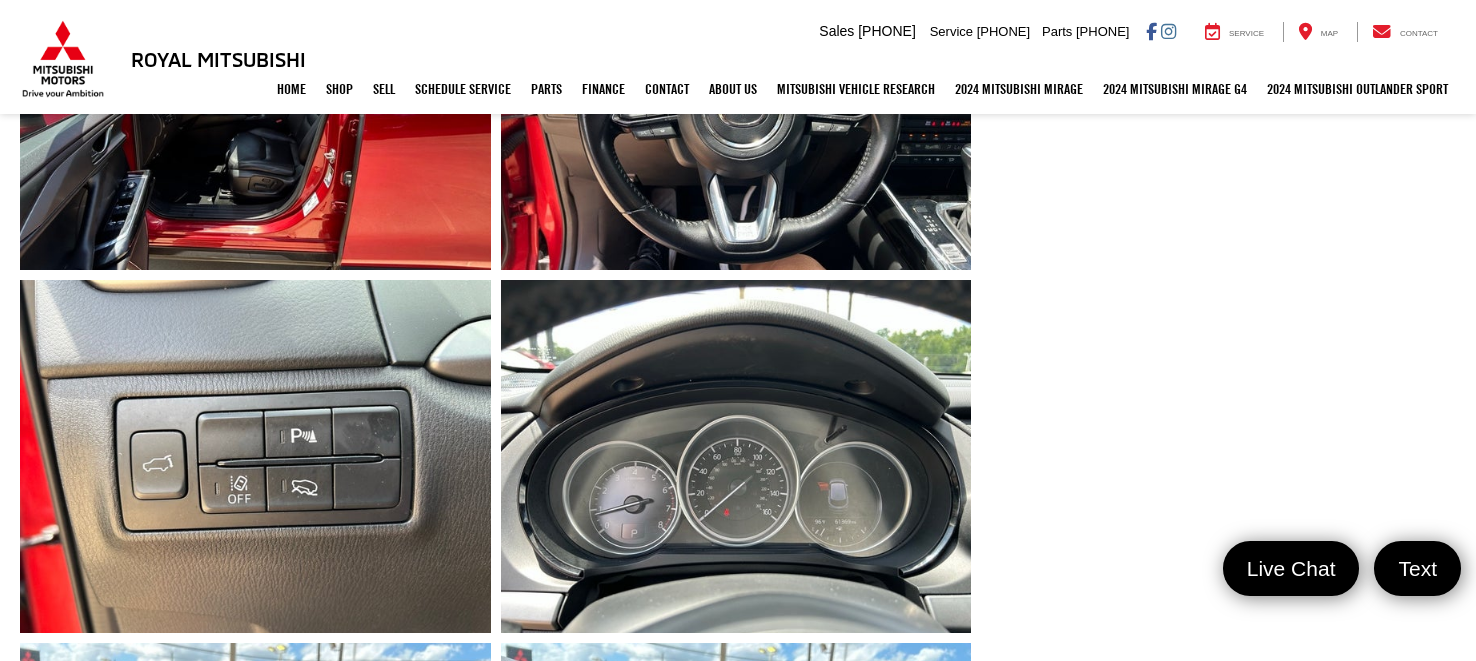 scroll, scrollTop: 2086, scrollLeft: 0, axis: vertical 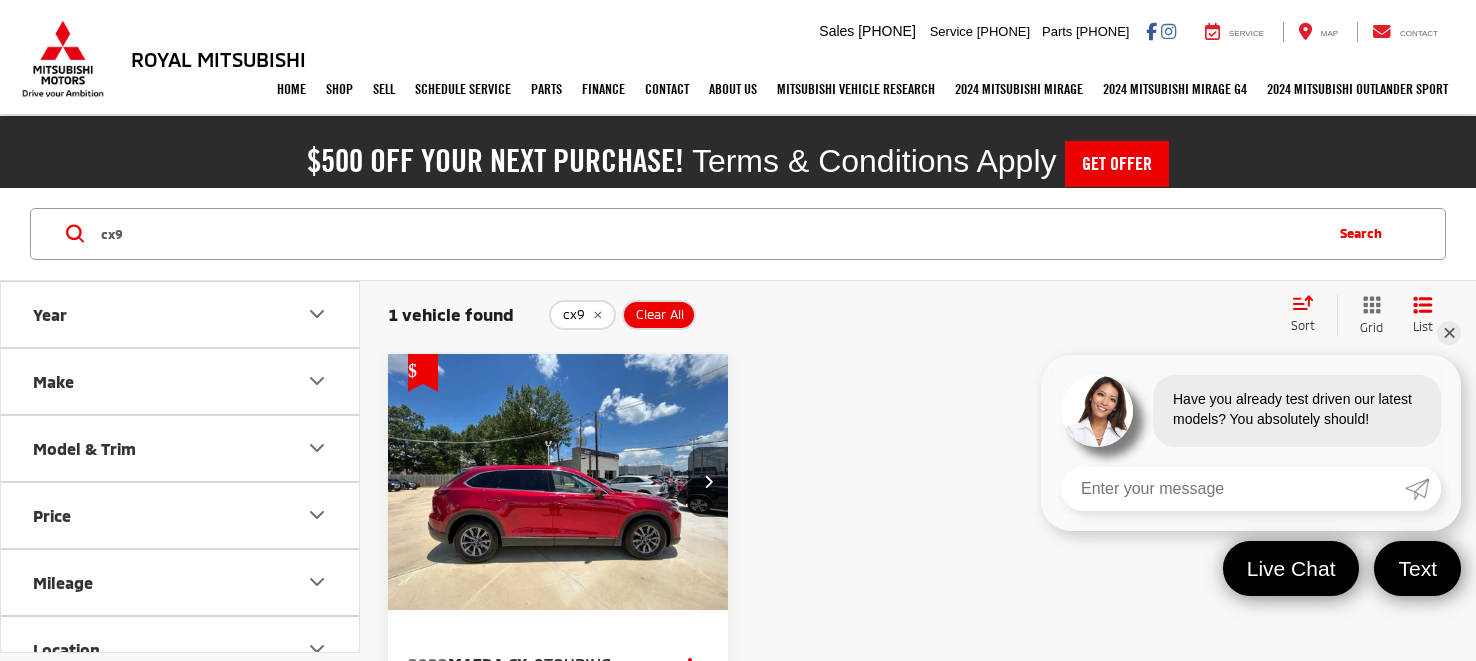click on "cx9" at bounding box center (709, 234) 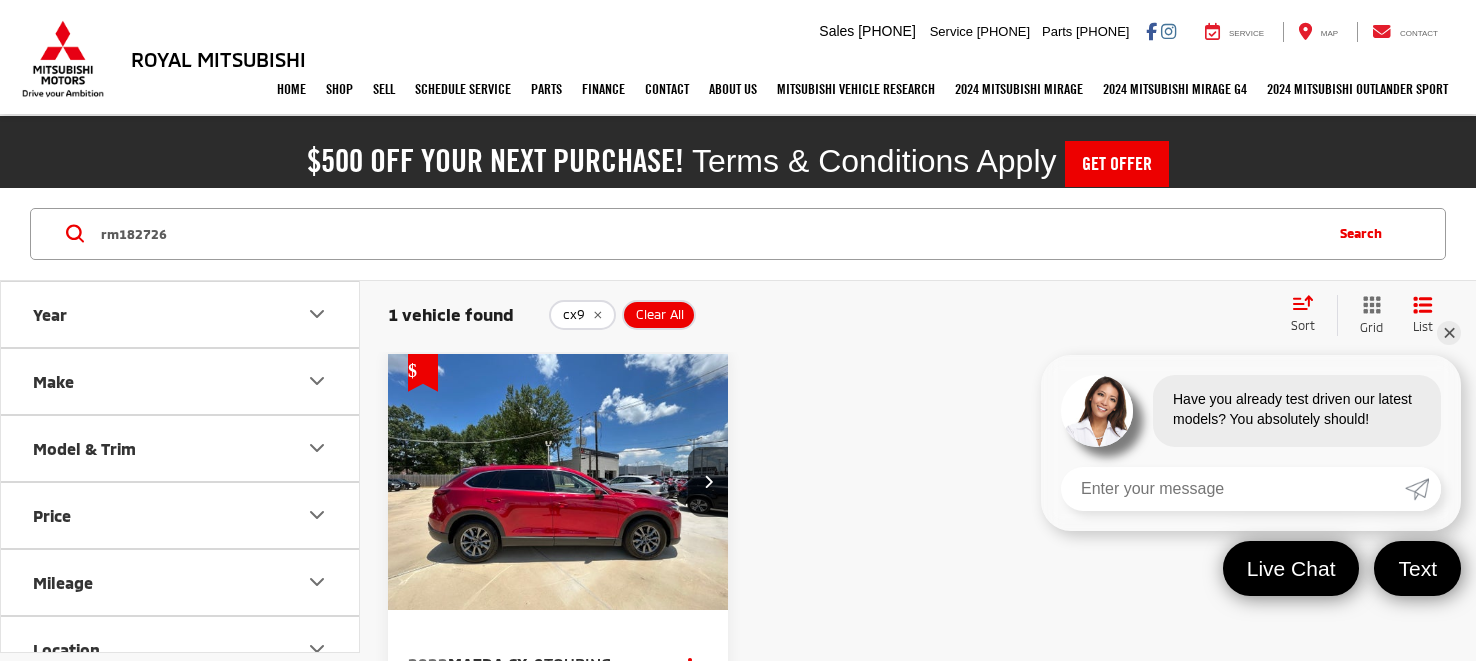 type on "rm182726" 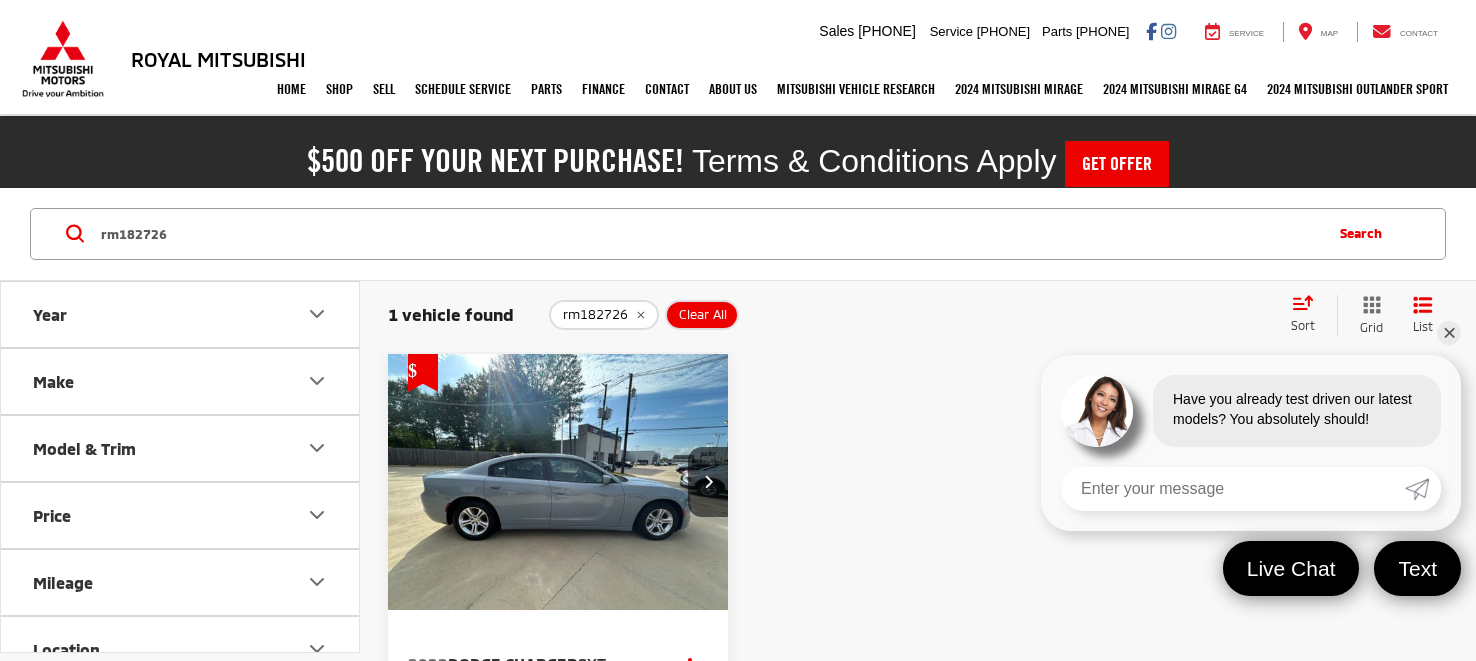 click at bounding box center (558, 482) 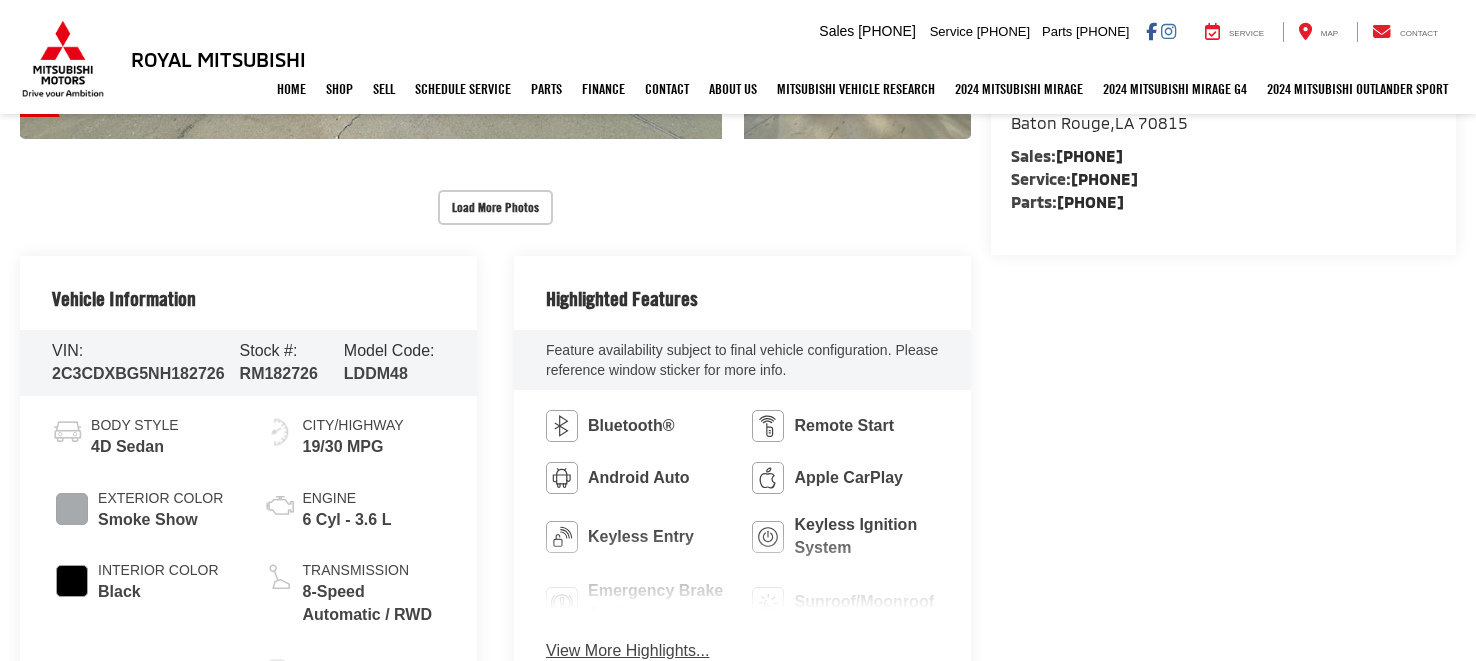 scroll, scrollTop: 777, scrollLeft: 0, axis: vertical 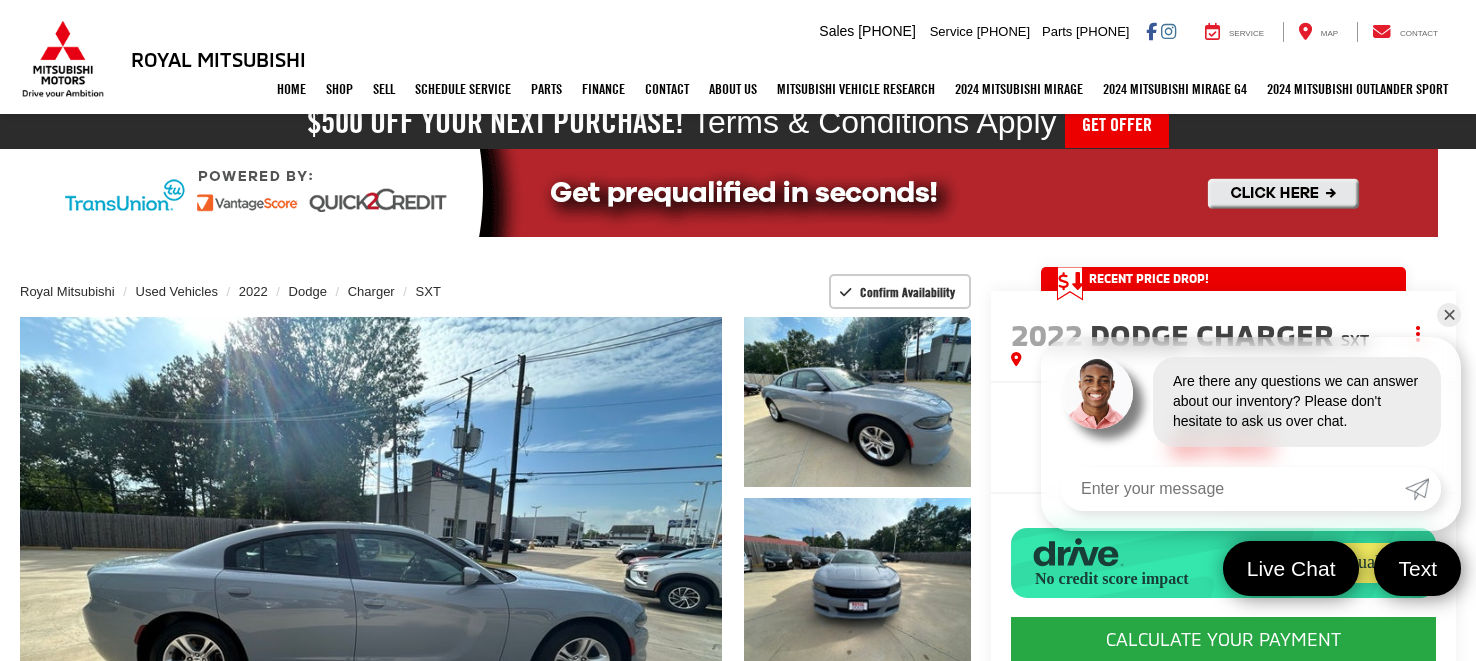 click on "✕" at bounding box center (1449, 315) 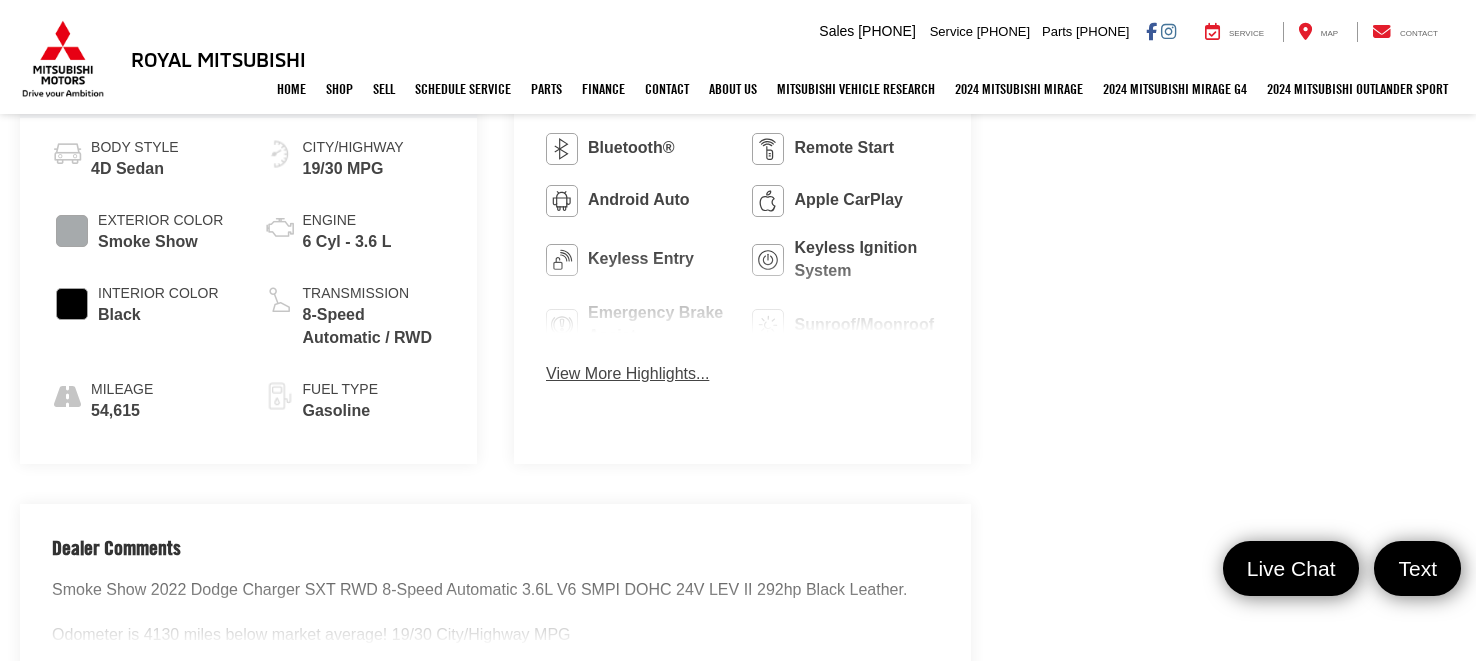 scroll, scrollTop: 1029, scrollLeft: 0, axis: vertical 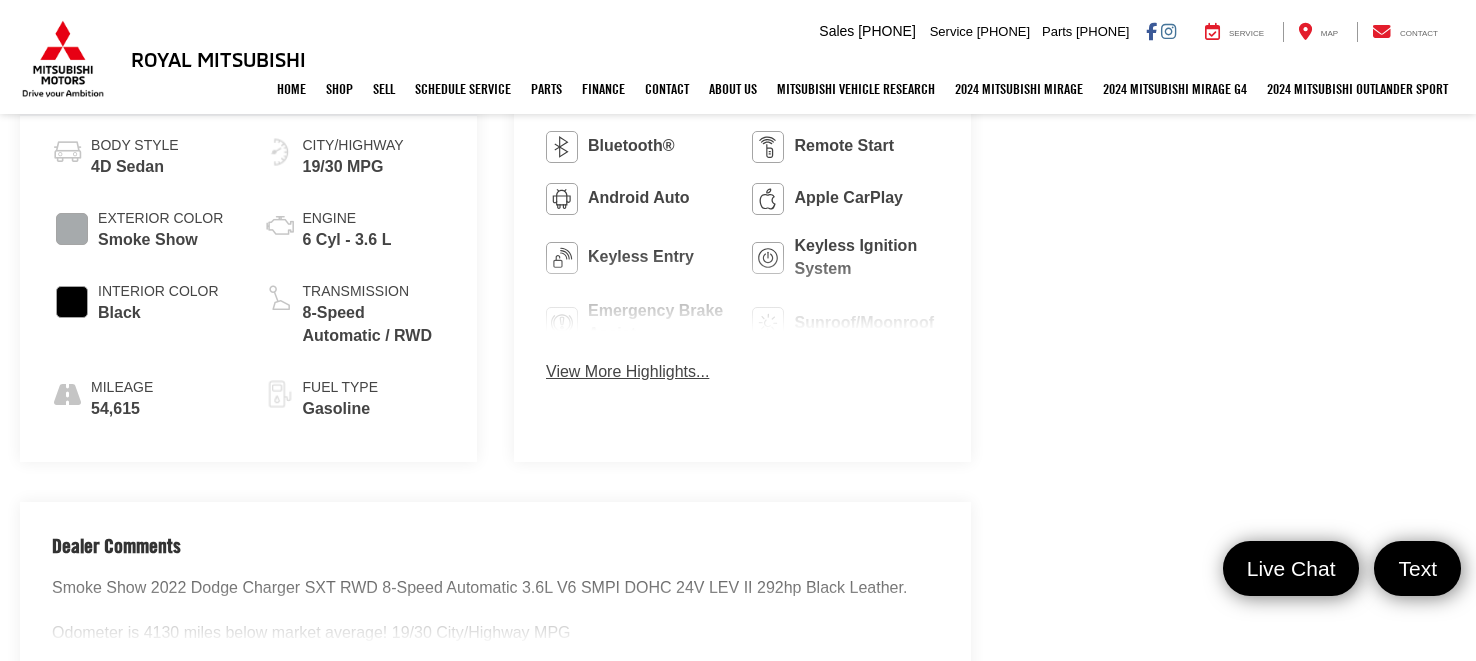click on "View More Highlights..." at bounding box center (627, 372) 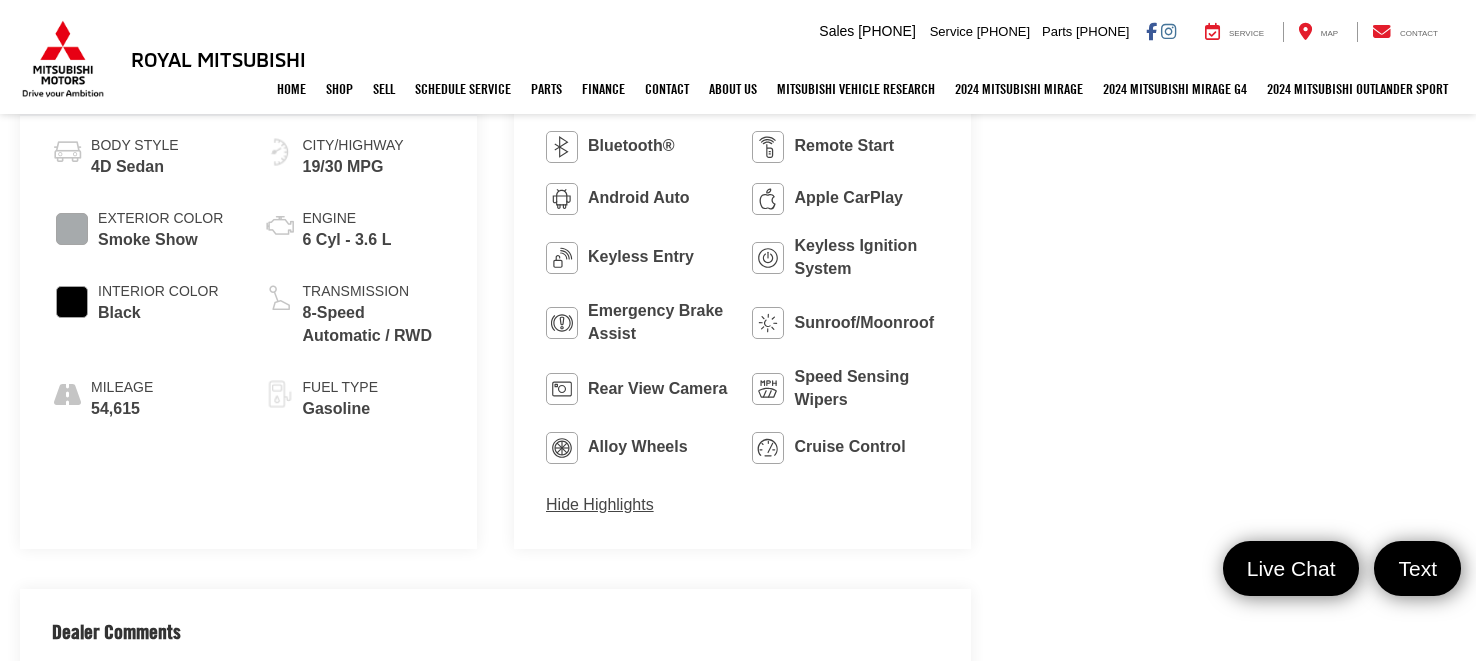 scroll, scrollTop: 0, scrollLeft: 0, axis: both 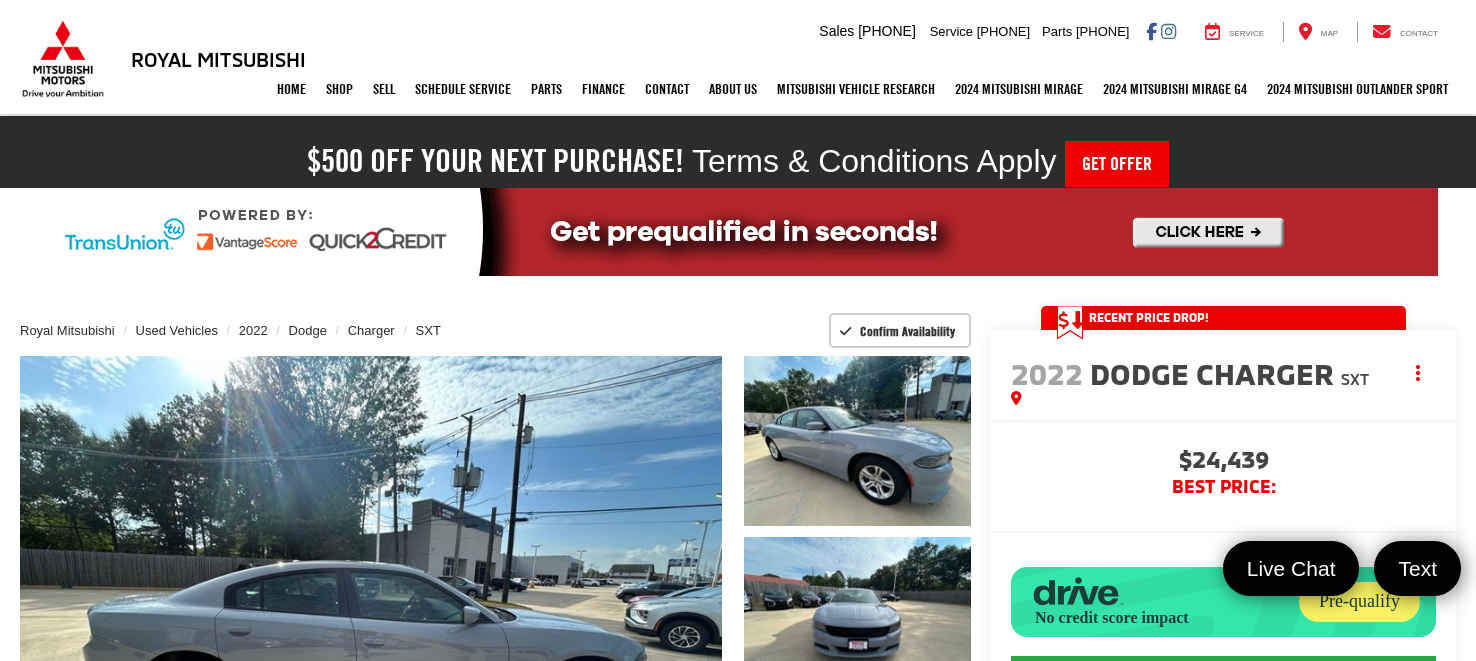 click on "Royal Mitsubishi
Used Vehicles
2022
Dodge
Charger
SXT
Confirm Availability
Photos
1
/
34
Load More Photos" at bounding box center [738, 1695] 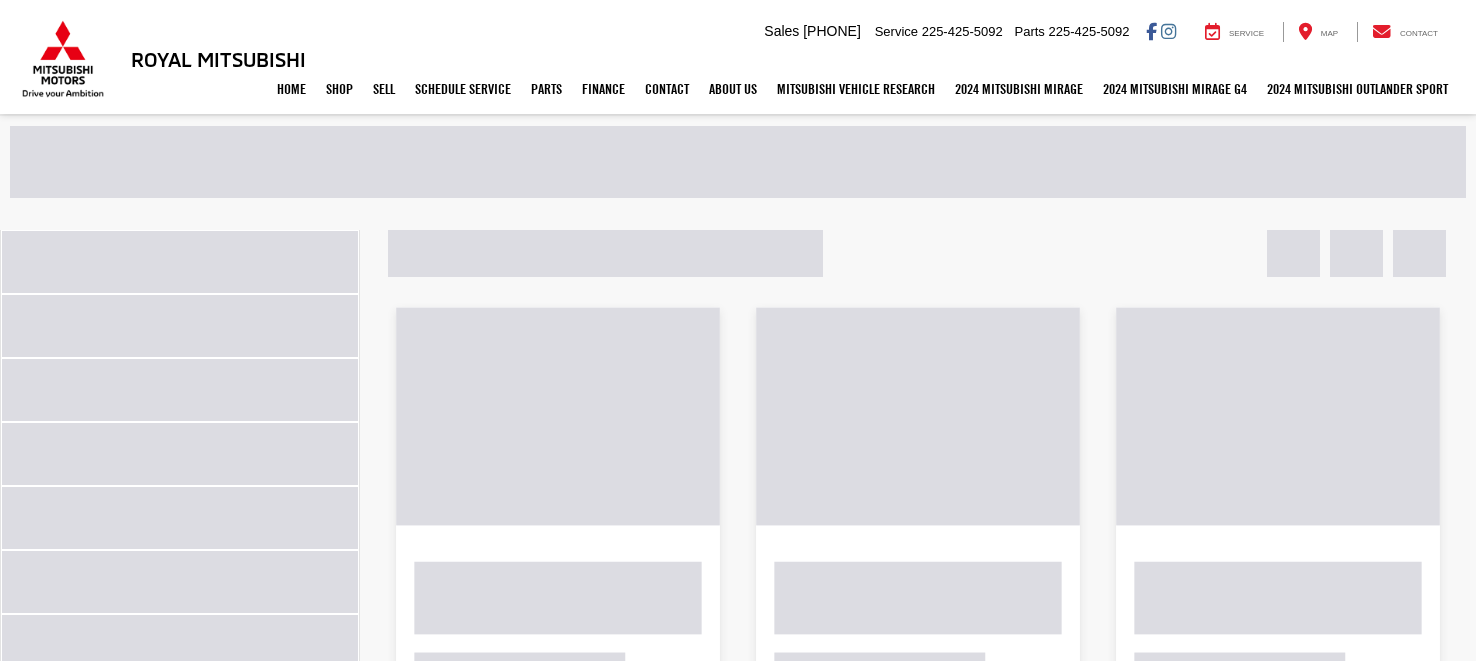 scroll, scrollTop: 0, scrollLeft: 0, axis: both 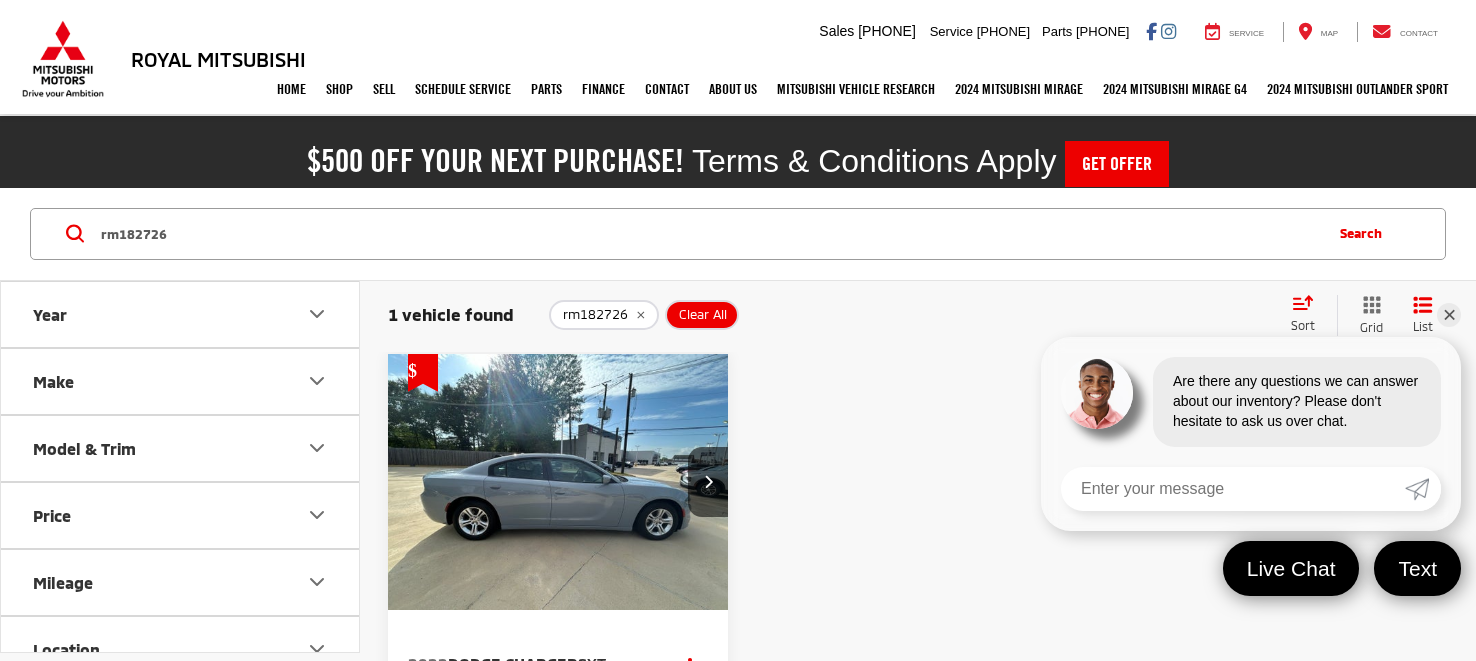 click on "rm182726" at bounding box center (709, 234) 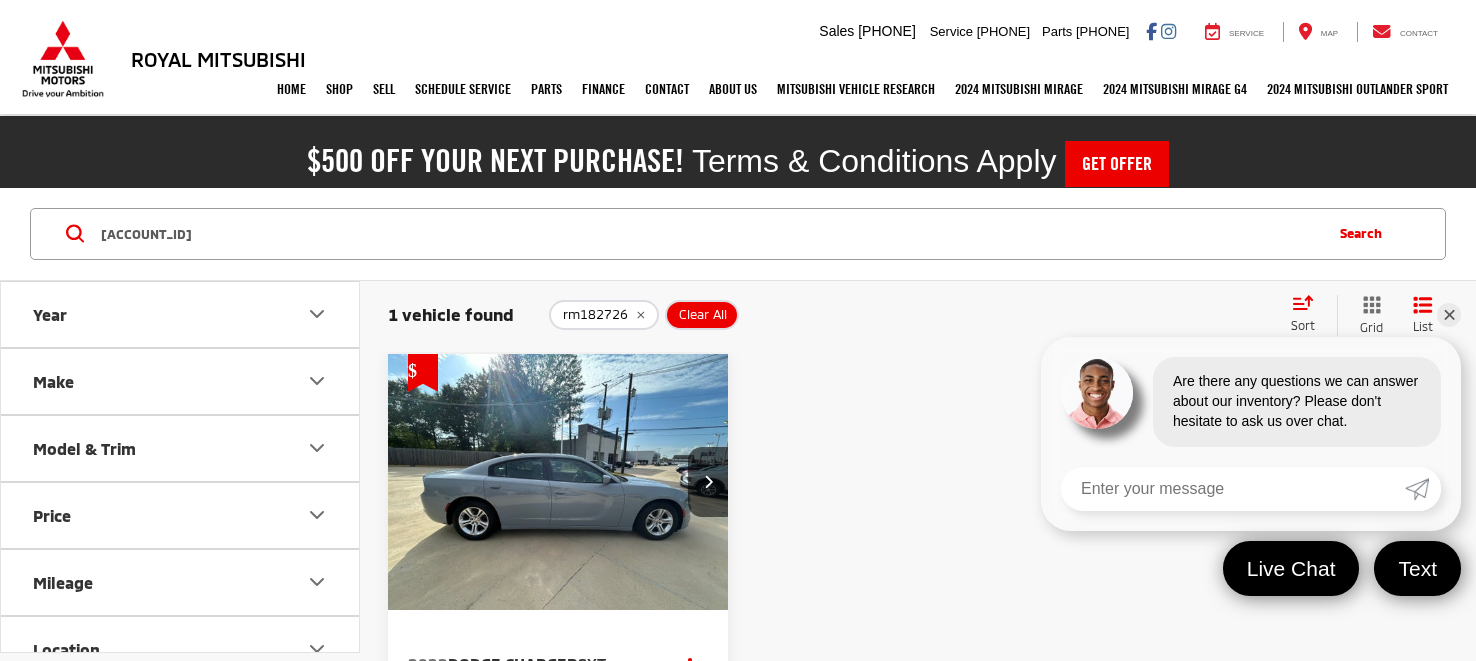 type on "[ACCOUNT_ID]" 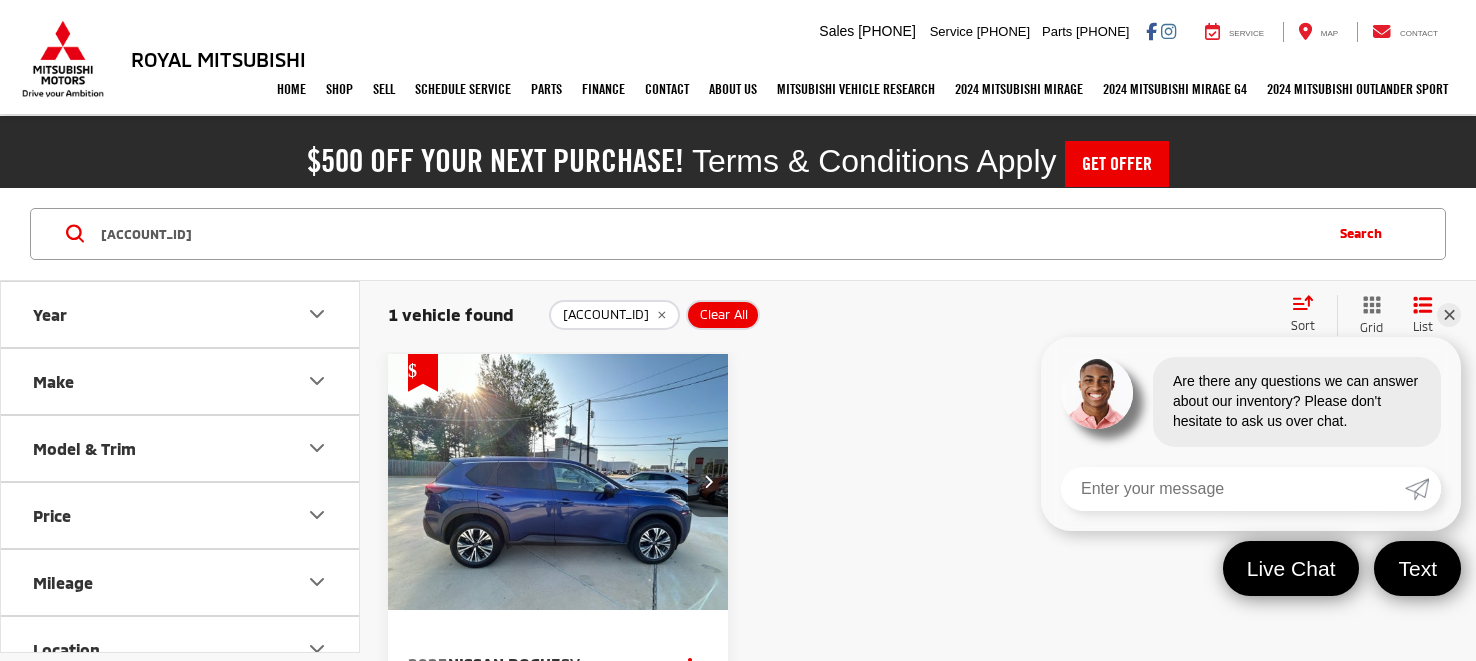 click at bounding box center [558, 482] 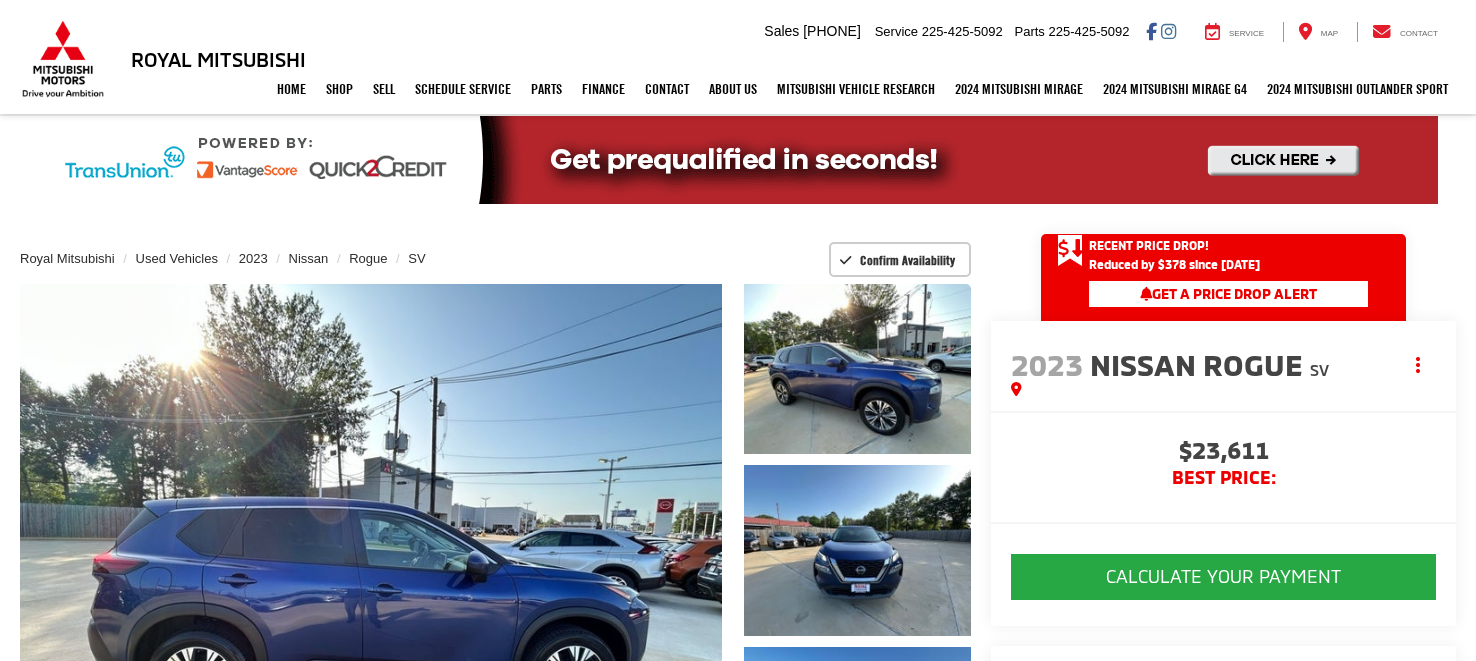 scroll, scrollTop: 0, scrollLeft: 0, axis: both 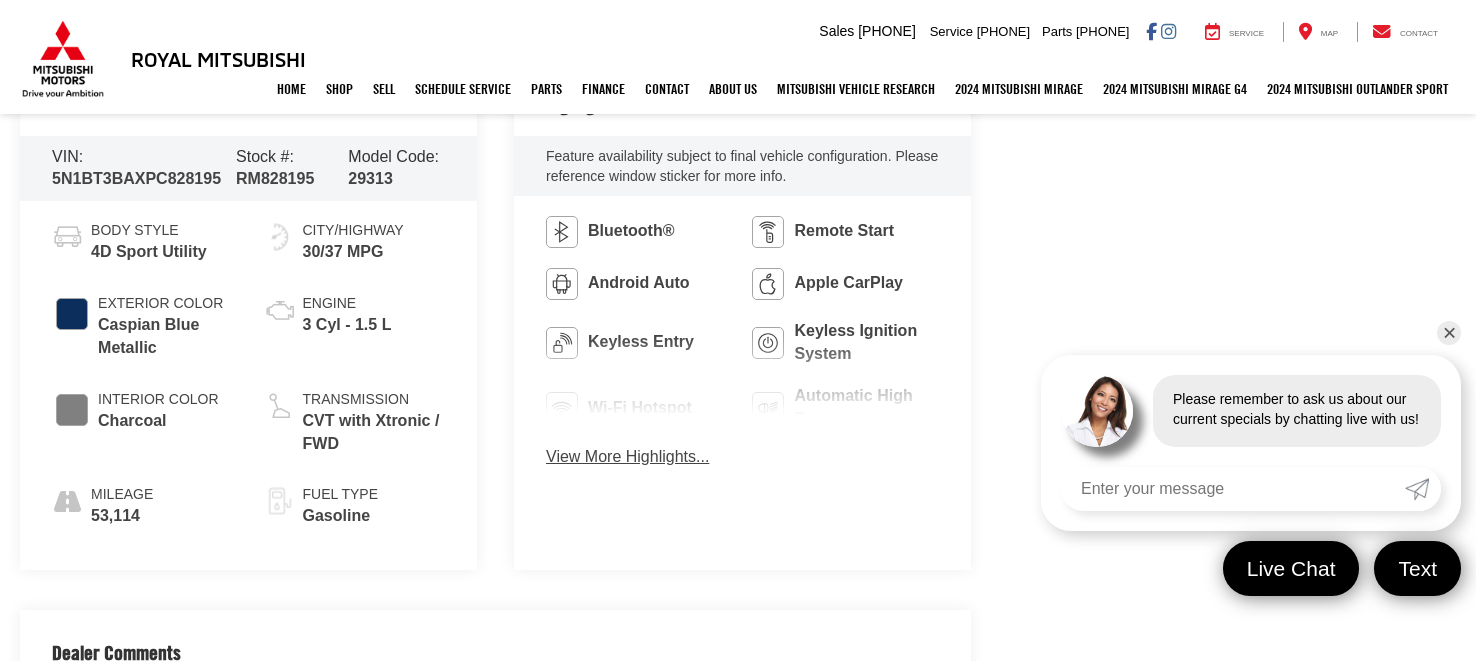 click on "View More Highlights..." at bounding box center [627, 457] 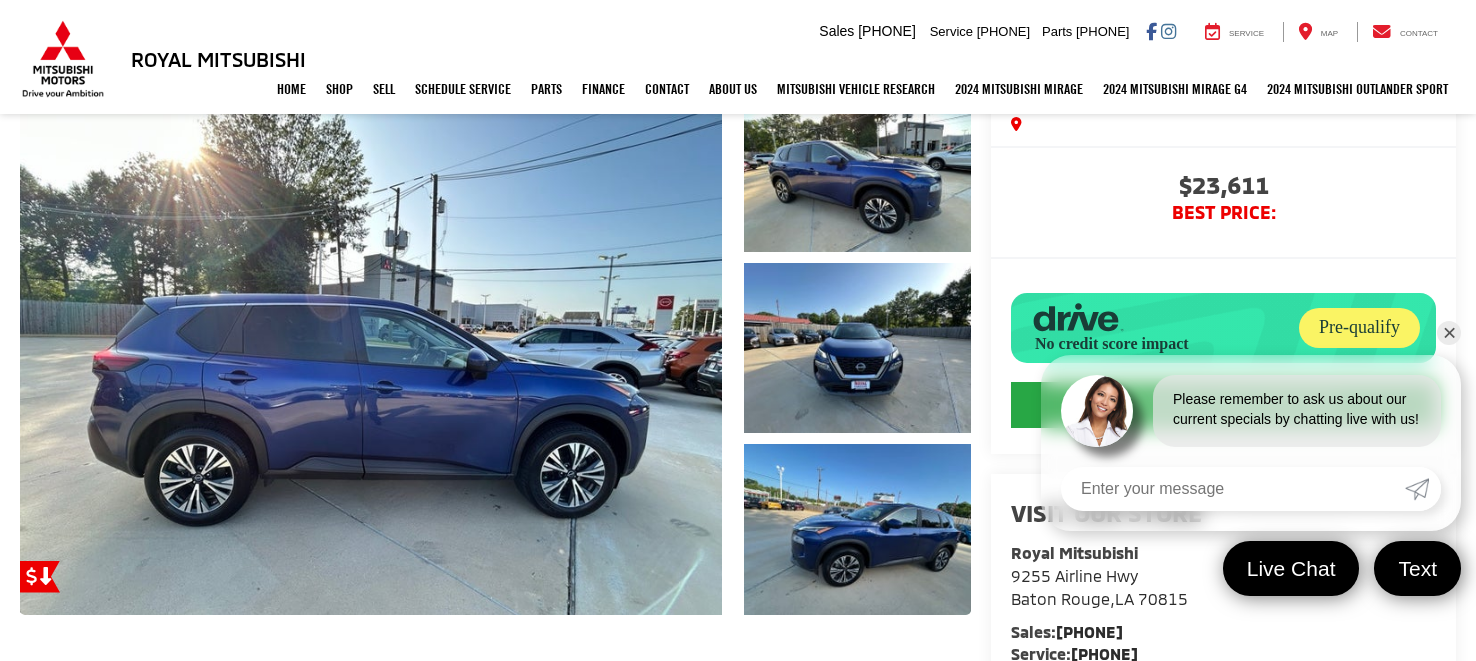 scroll, scrollTop: 215, scrollLeft: 0, axis: vertical 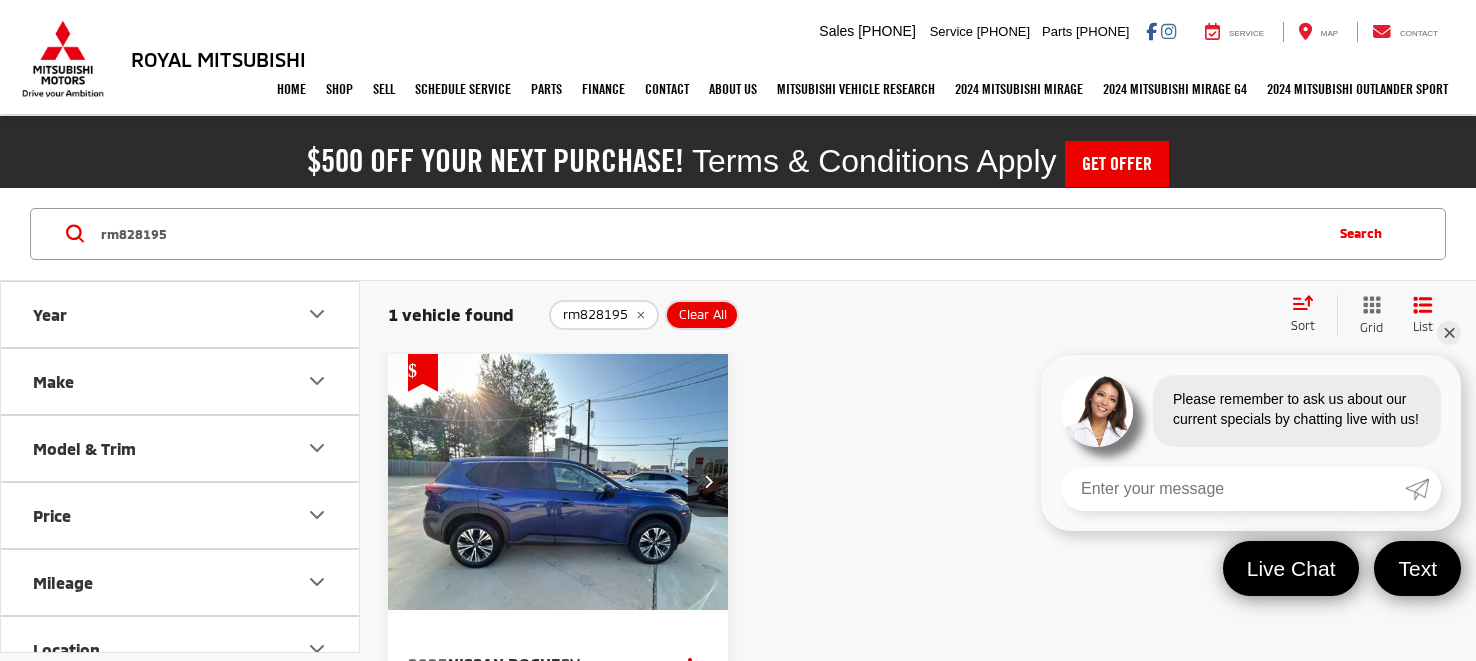 click on "rm828195" at bounding box center [709, 234] 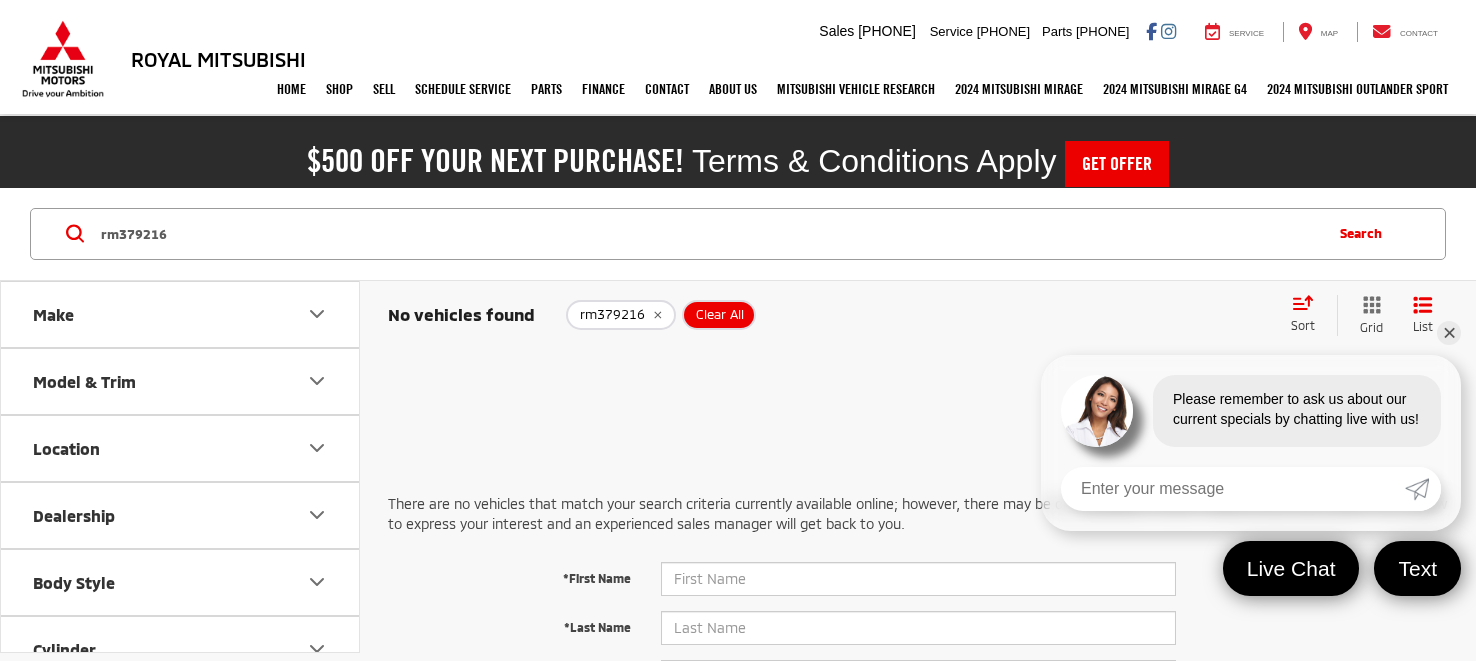click on "rm379216" at bounding box center (709, 234) 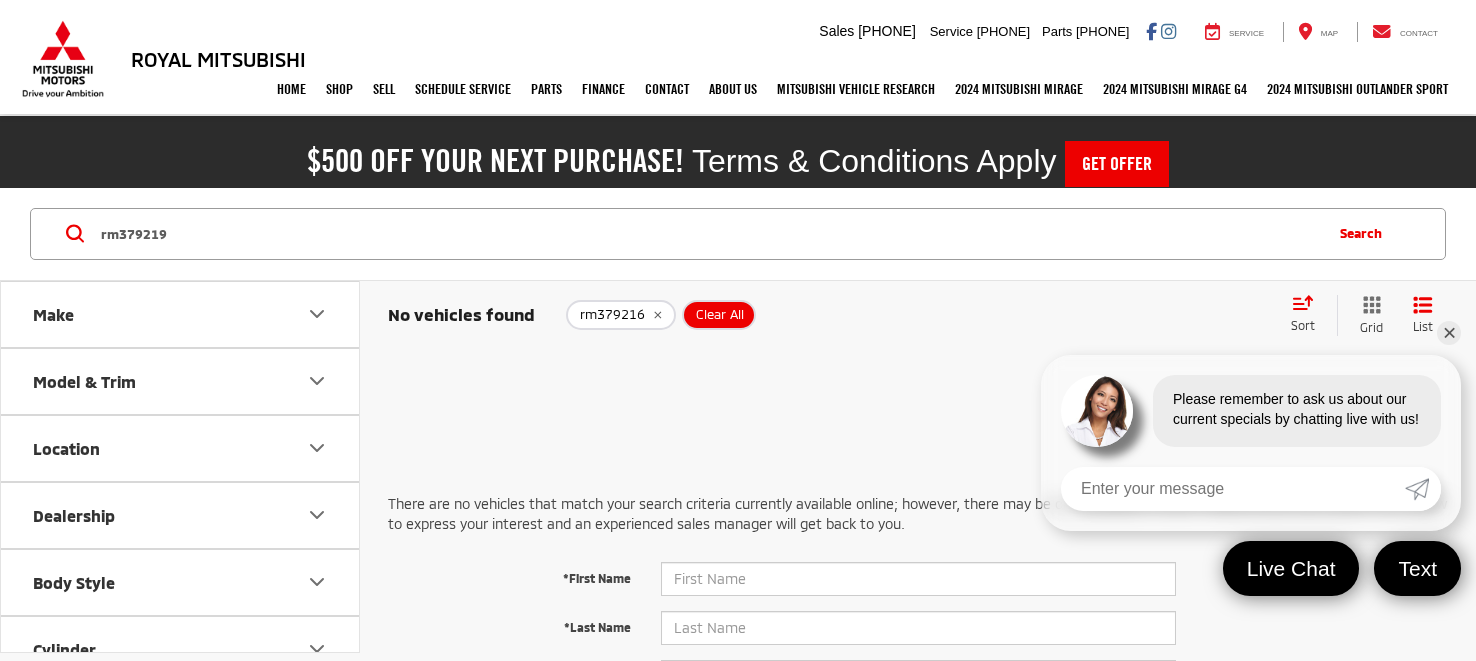 type on "rm379219" 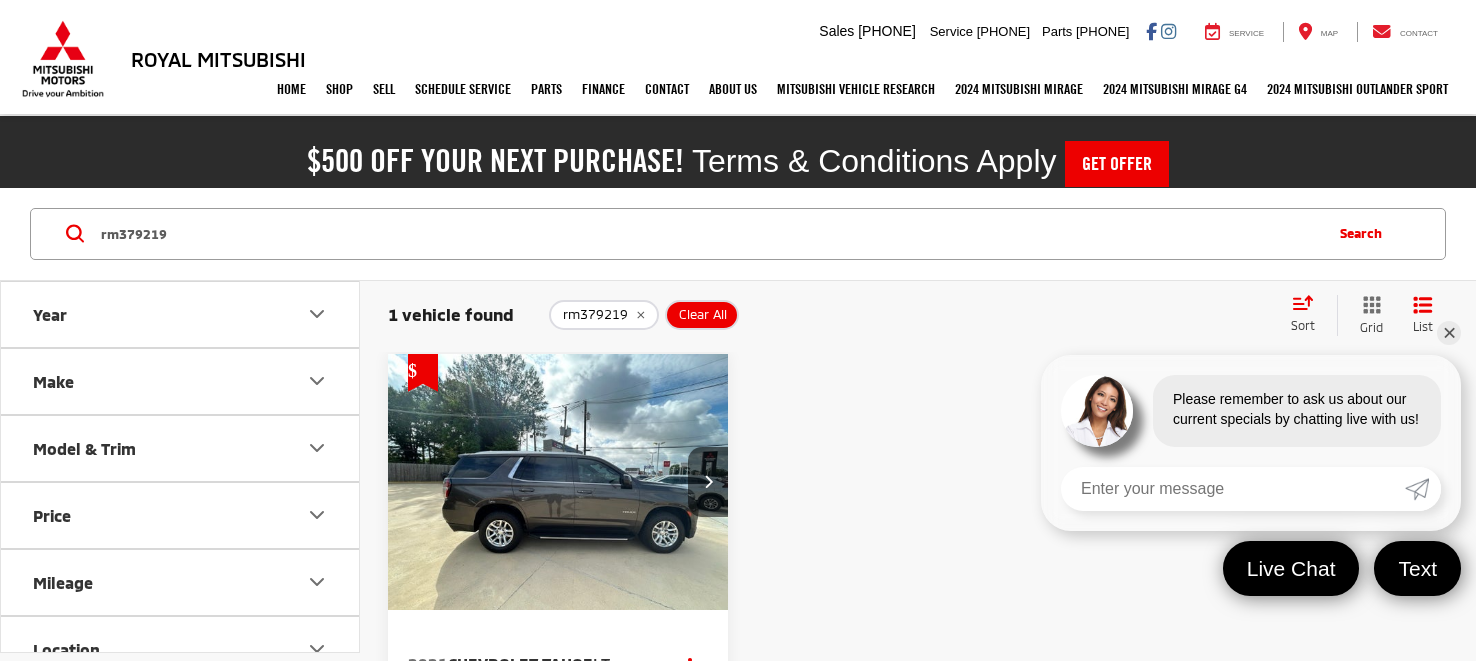 click at bounding box center [558, 482] 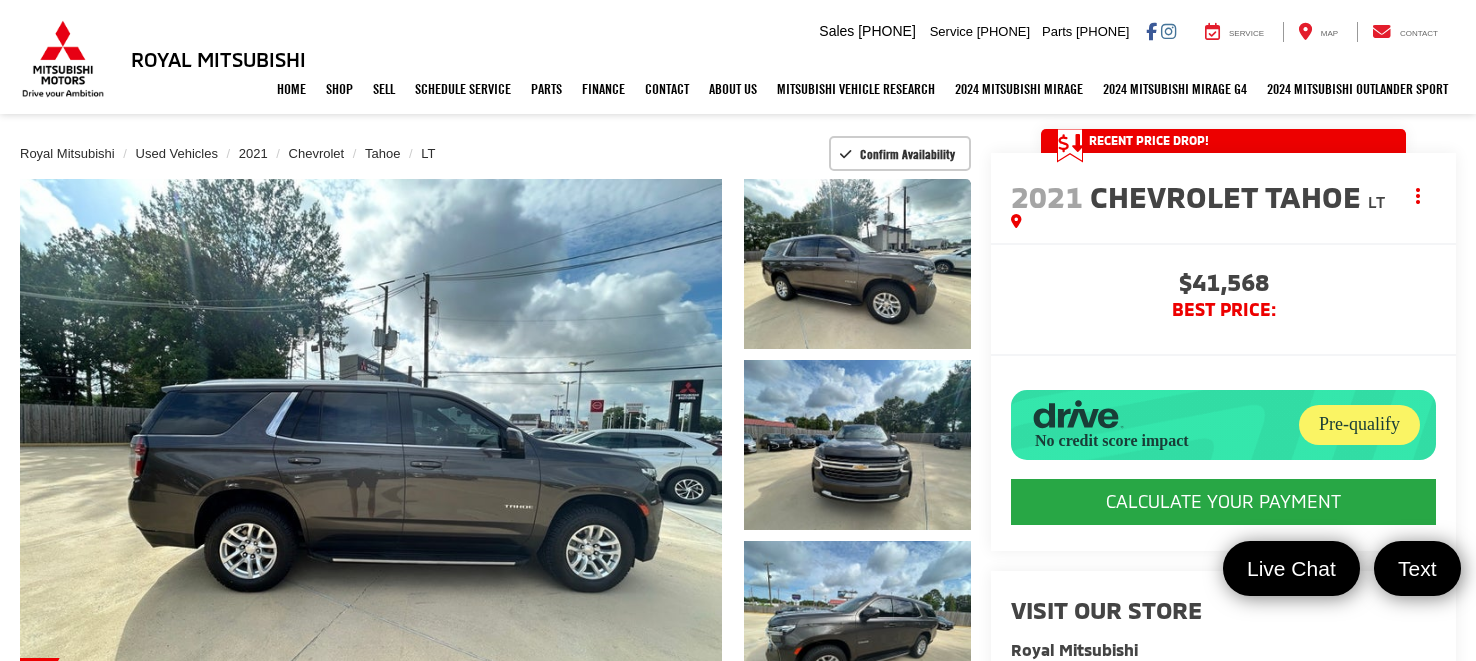 scroll, scrollTop: 249, scrollLeft: 0, axis: vertical 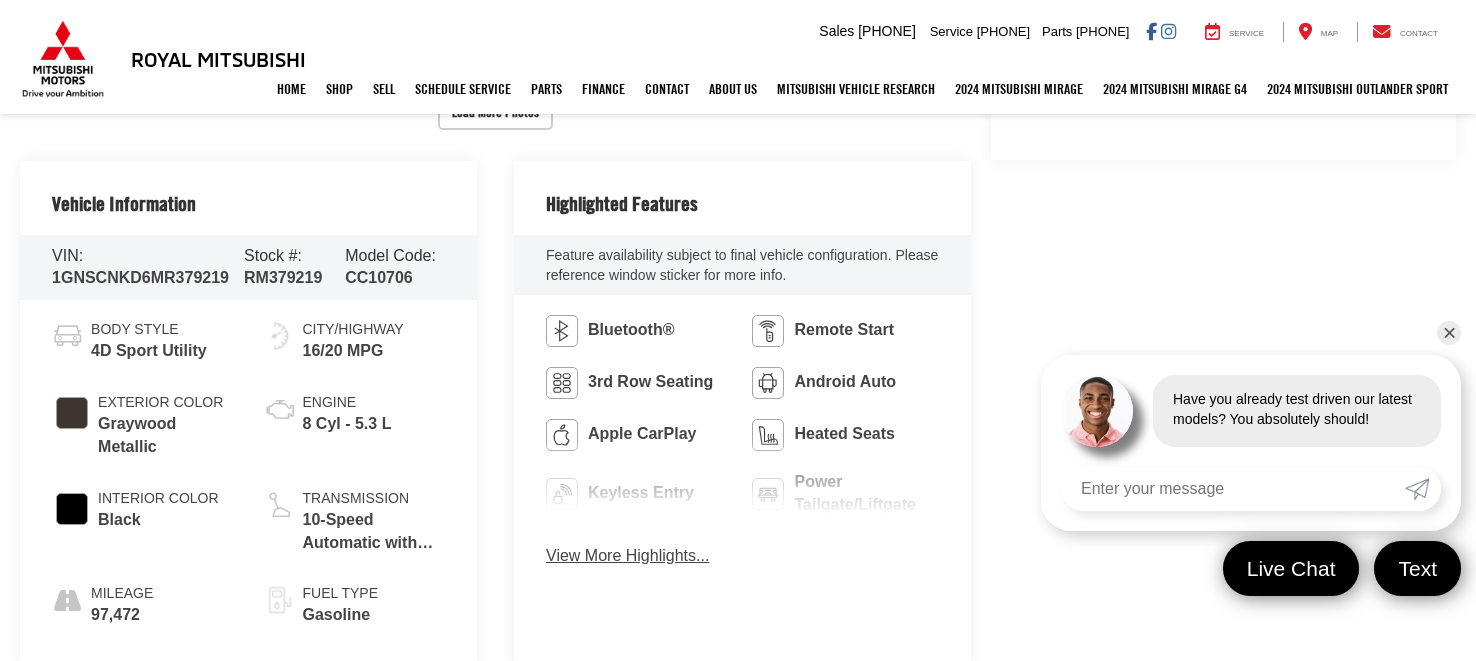 click on "View More Highlights..." at bounding box center (627, 556) 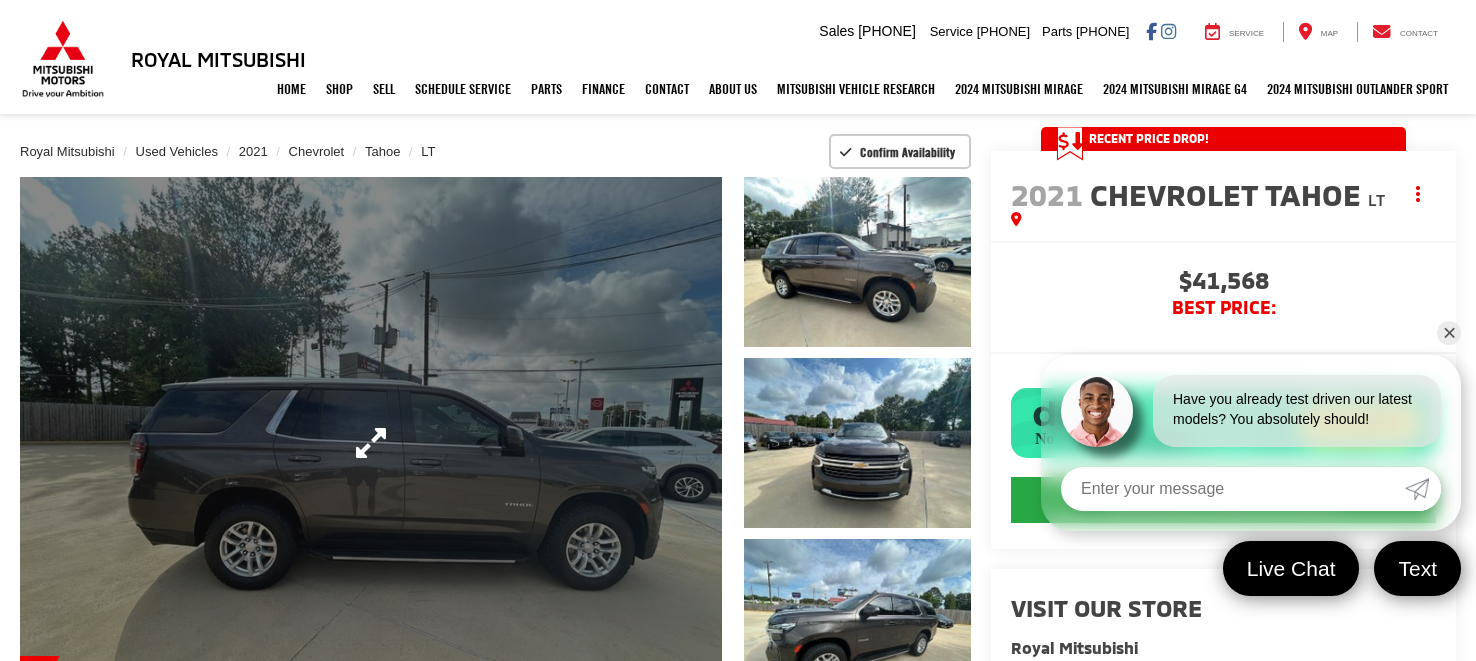 scroll, scrollTop: 0, scrollLeft: 0, axis: both 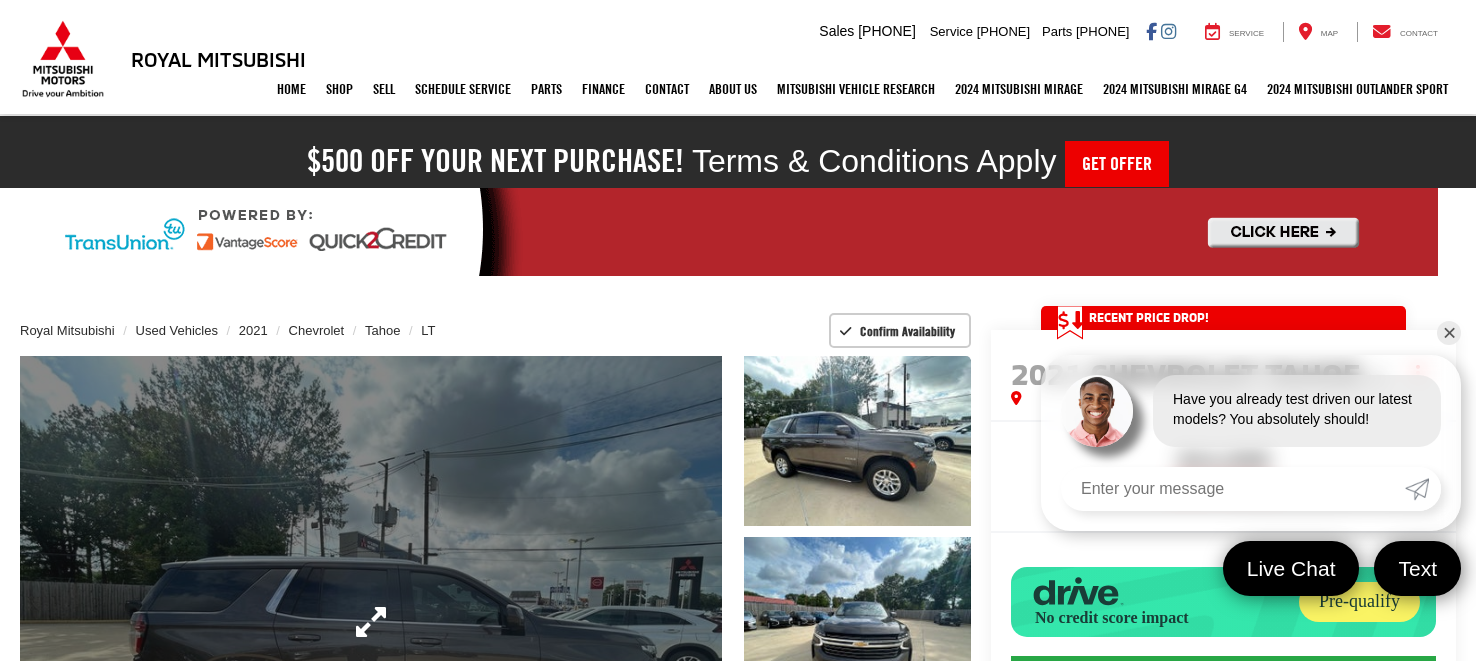 click at bounding box center (371, 622) 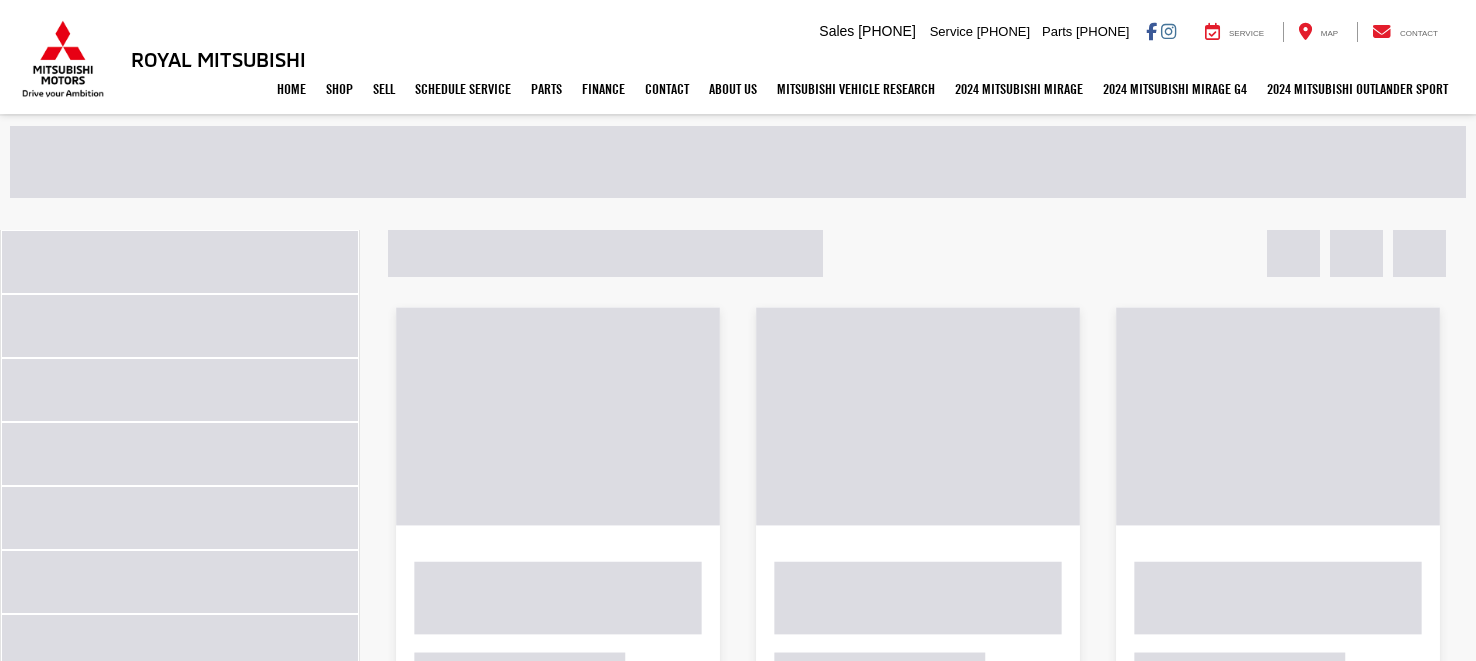 scroll, scrollTop: 0, scrollLeft: 0, axis: both 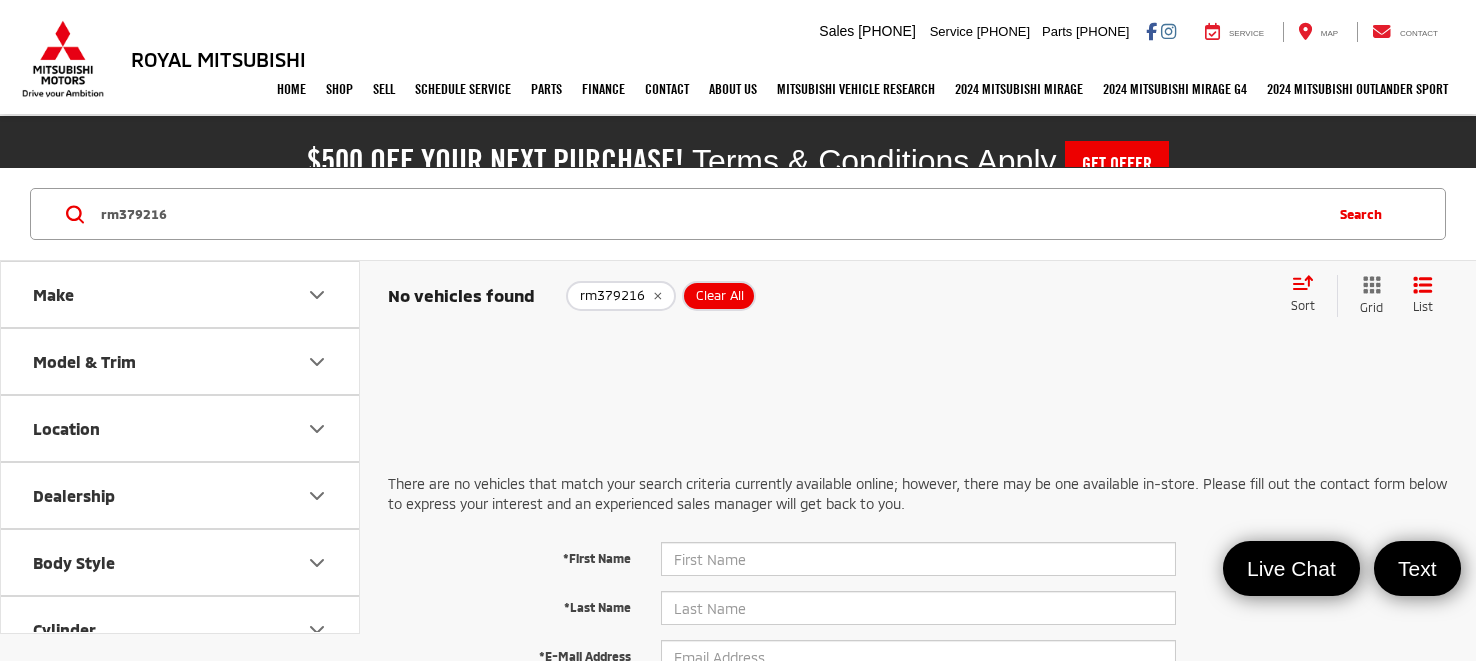 click on "$500 off your next purchase!" at bounding box center [495, 161] 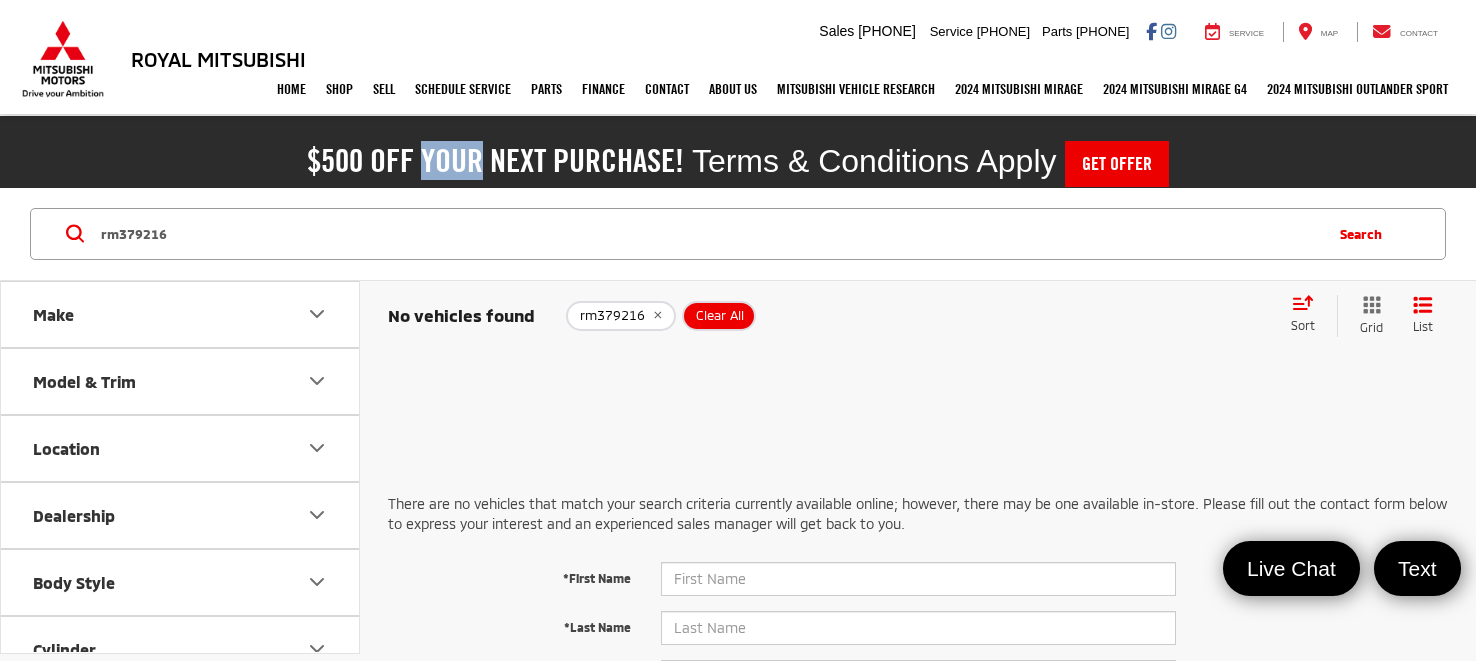 click on "rm379216" at bounding box center (709, 234) 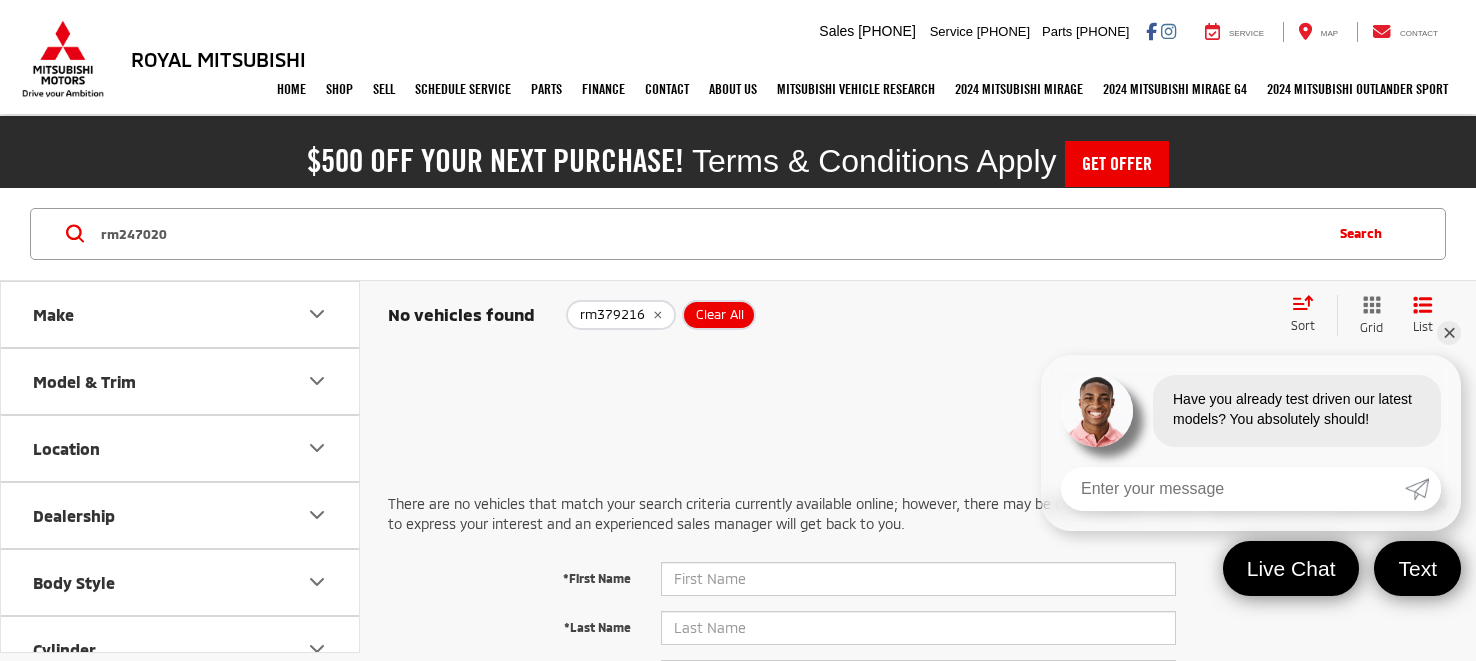 type on "rm247020" 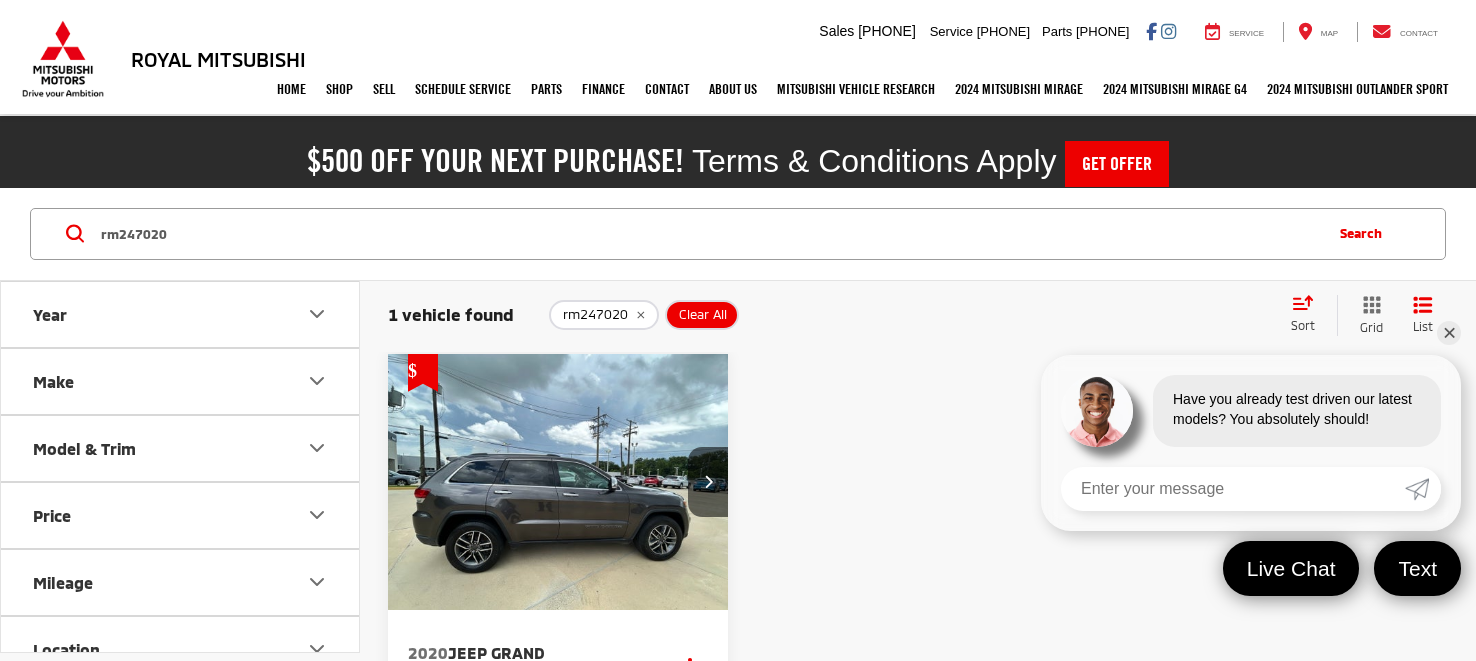 click at bounding box center [558, 482] 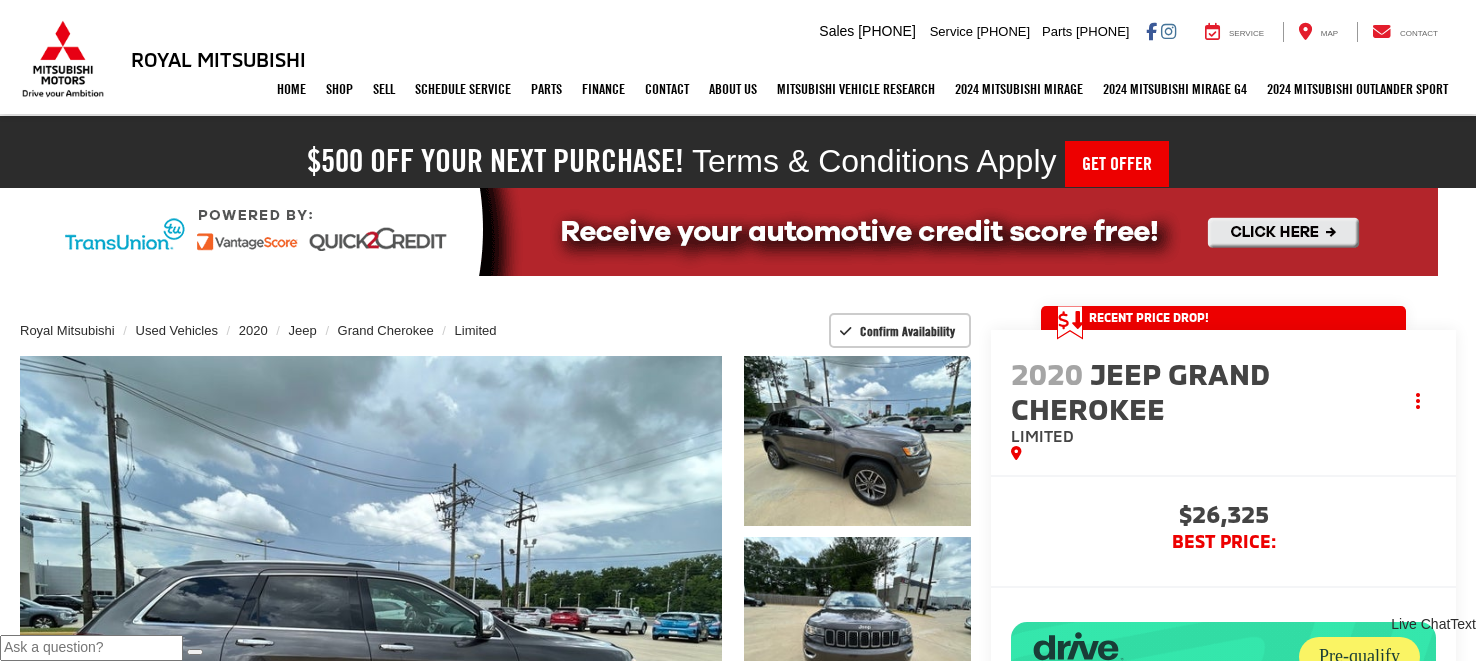 scroll, scrollTop: 0, scrollLeft: 0, axis: both 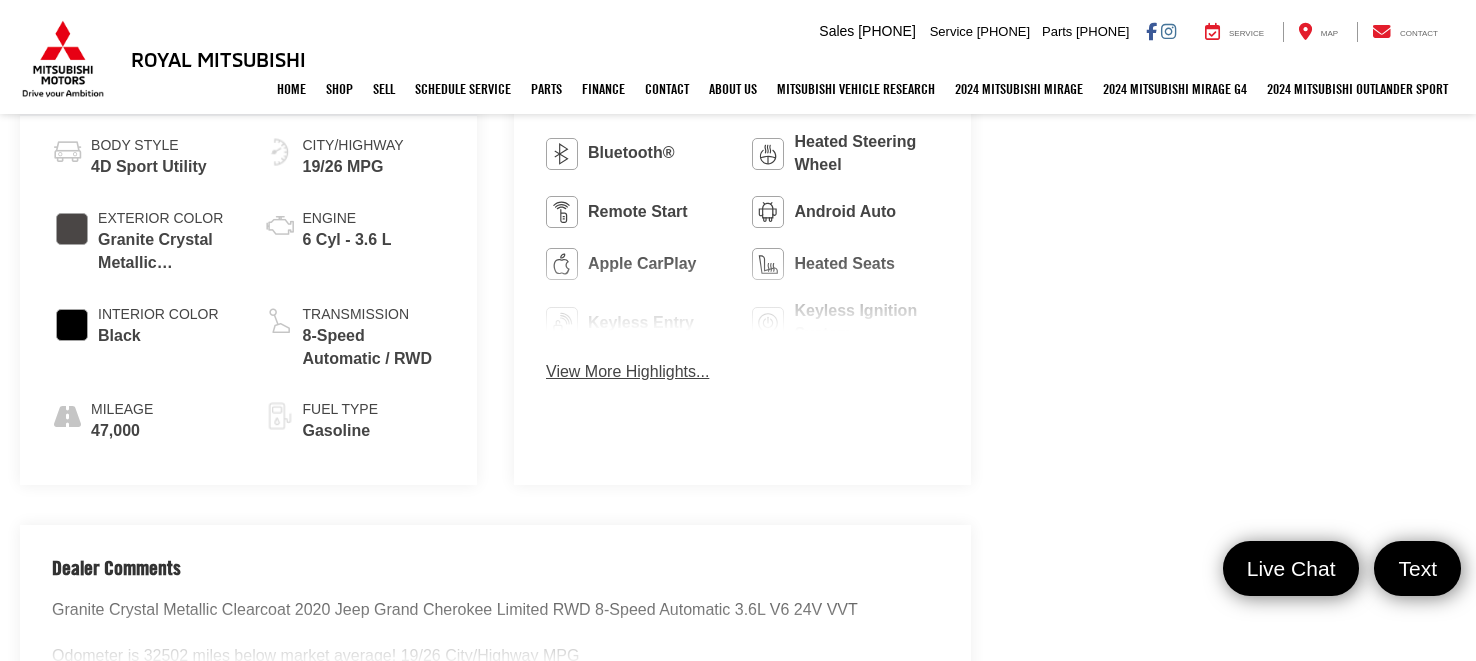 click on "View More Highlights..." at bounding box center (627, 372) 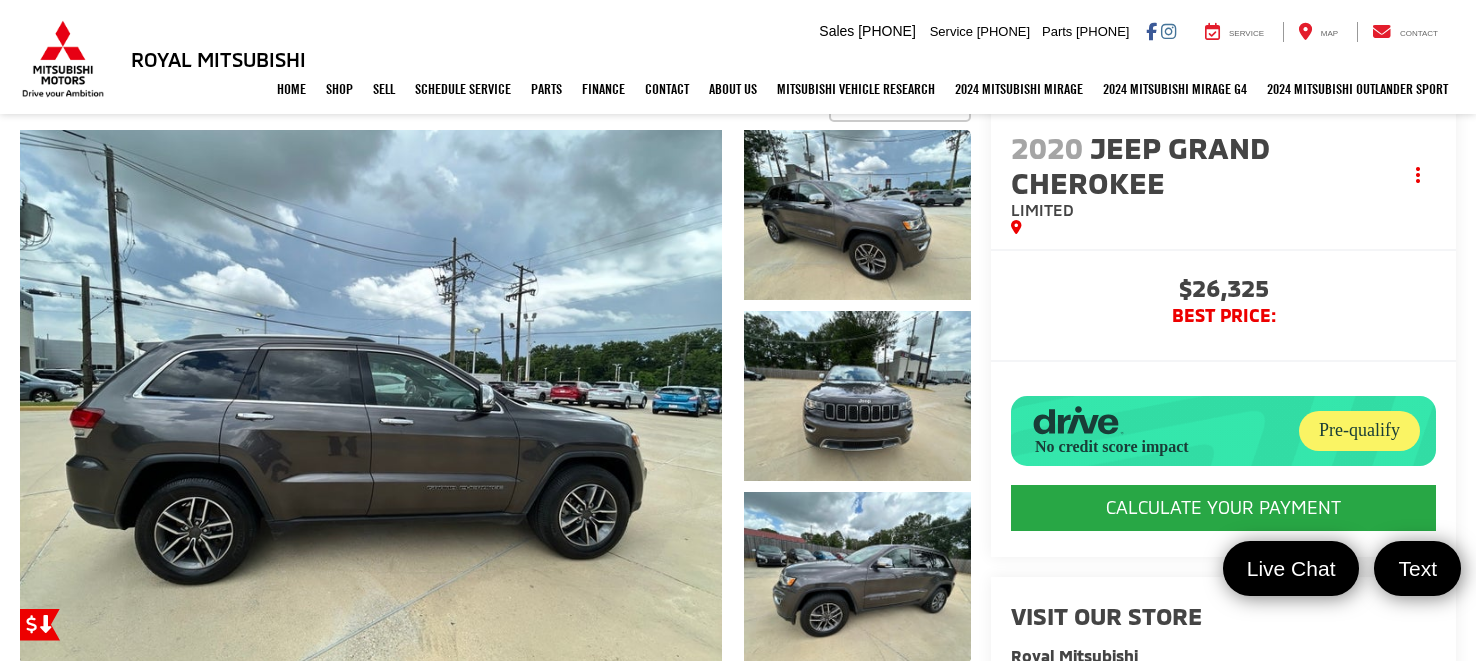 scroll, scrollTop: 221, scrollLeft: 0, axis: vertical 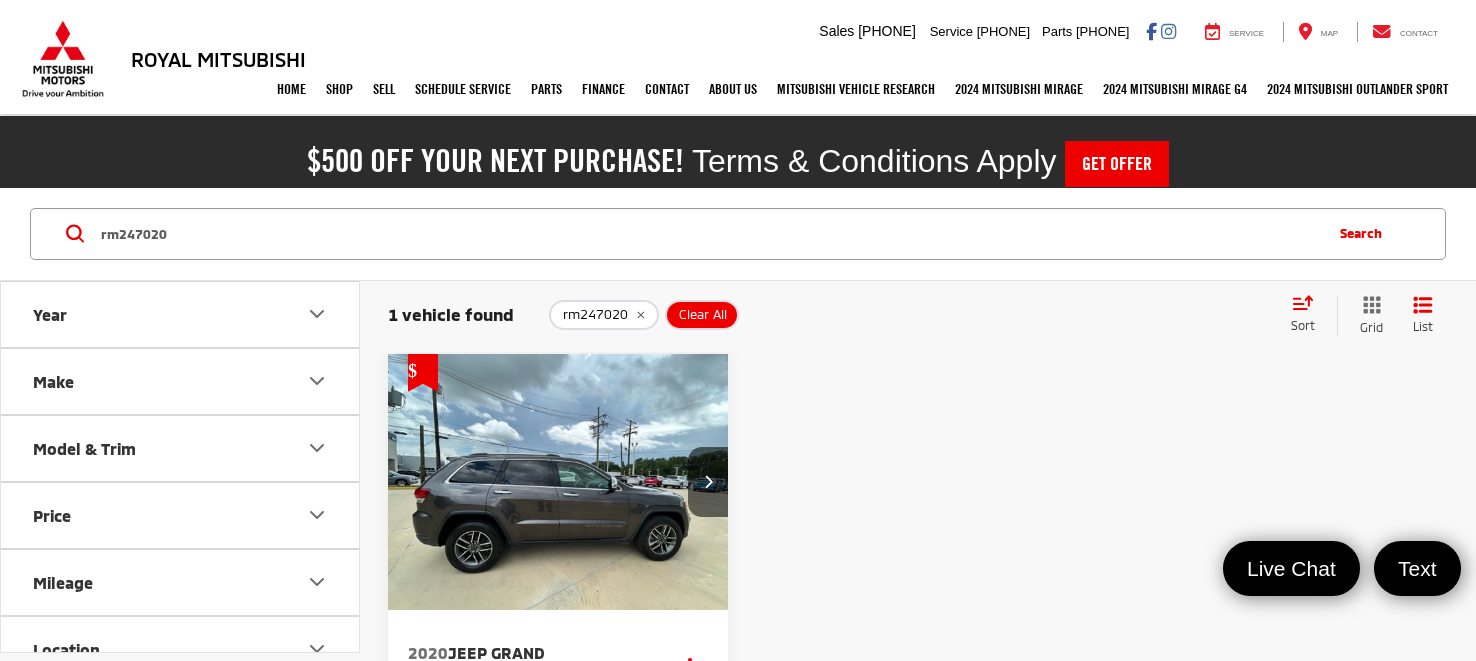 click on "rm247020" at bounding box center [709, 234] 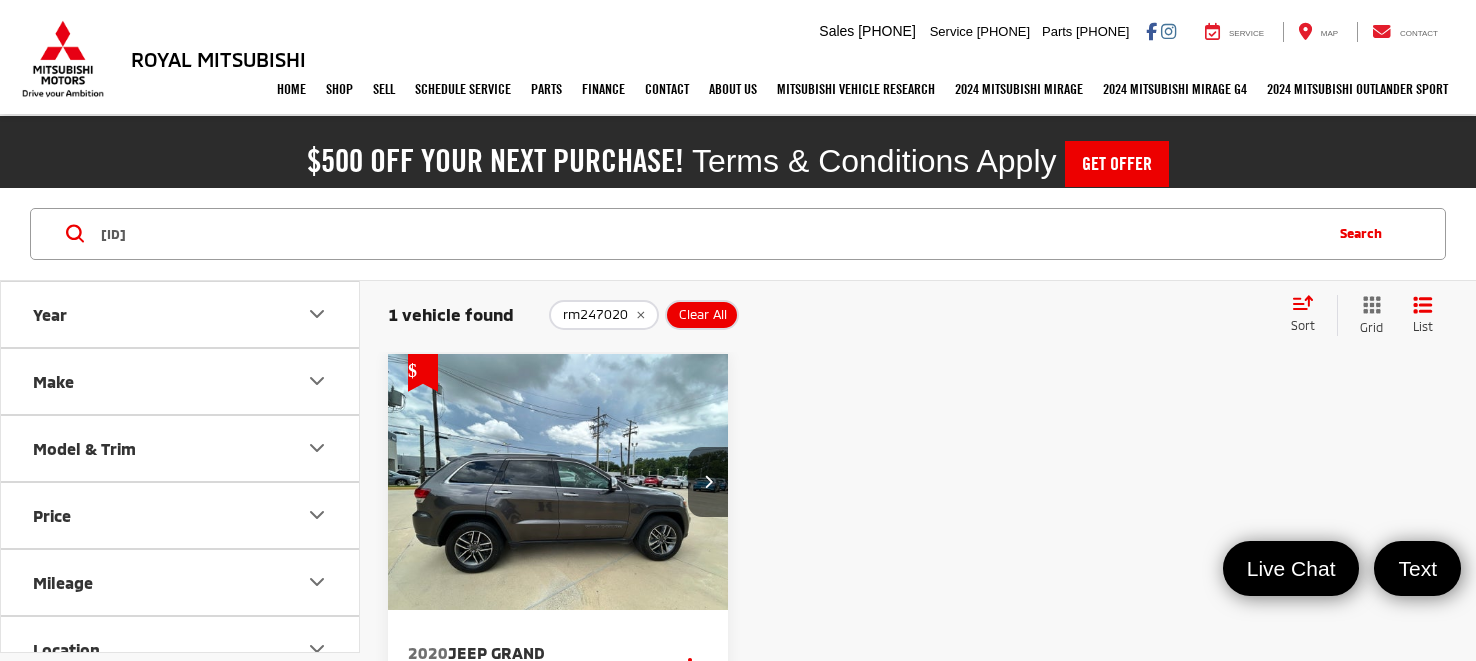 type on "rn061232" 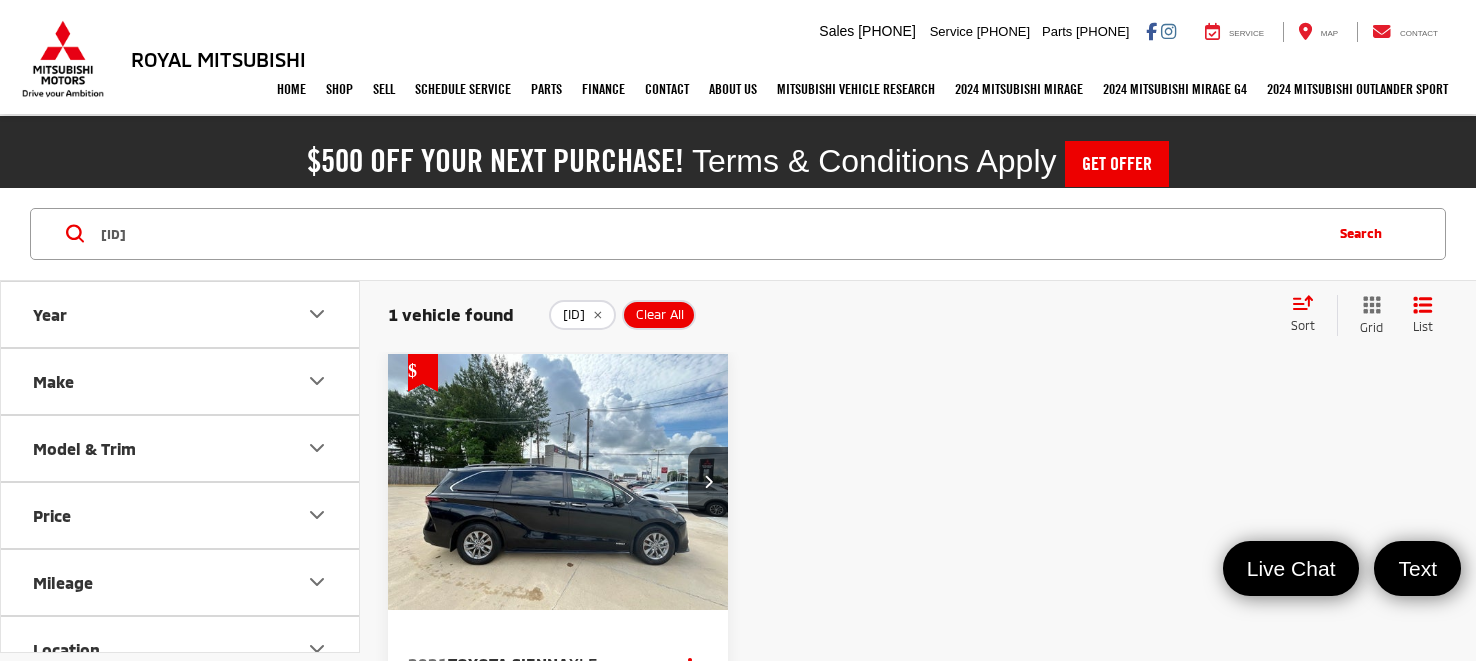 click at bounding box center [558, 482] 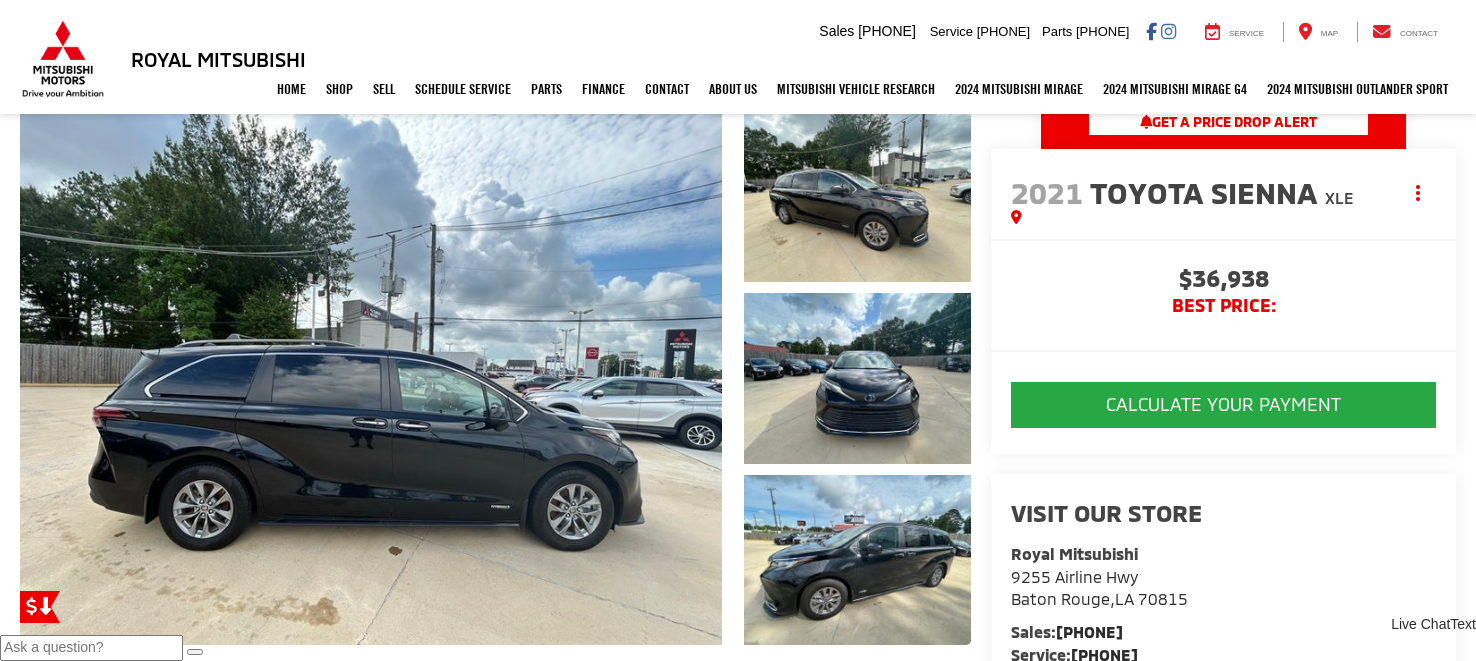 scroll, scrollTop: 172, scrollLeft: 0, axis: vertical 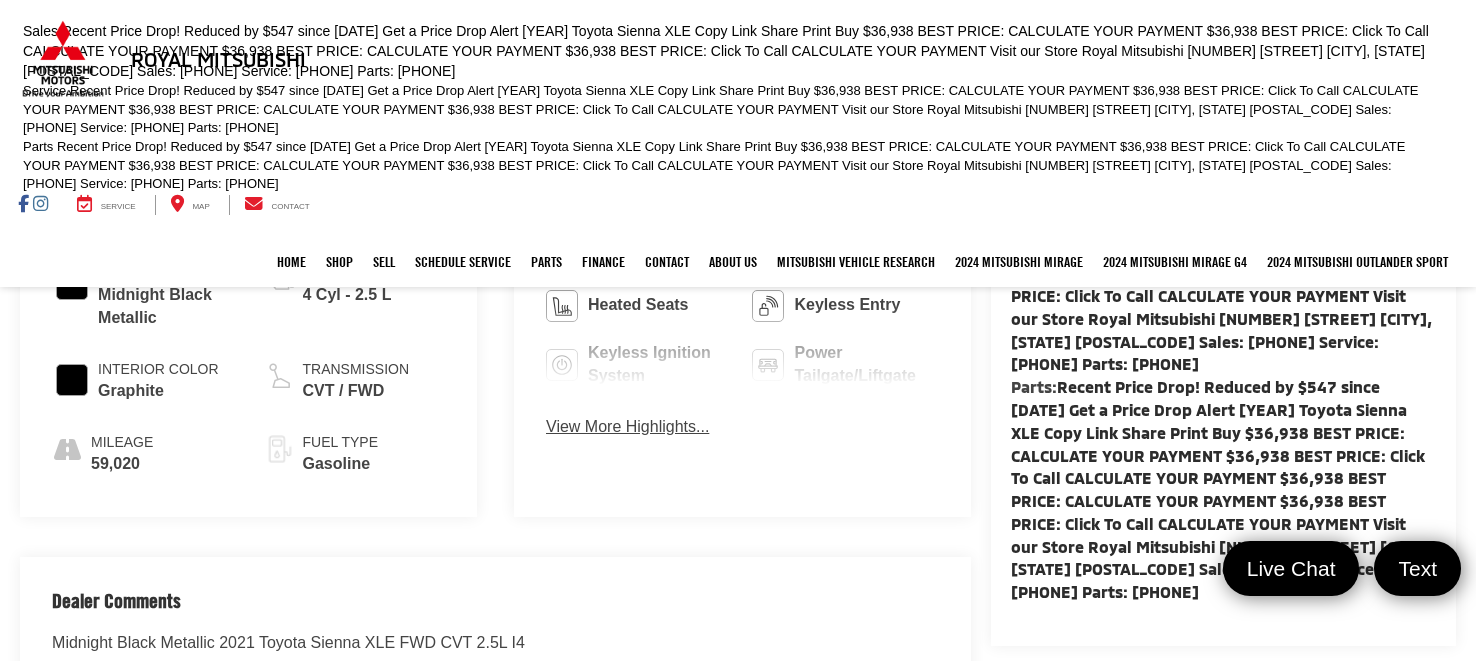 click on "View More Highlights..." at bounding box center (627, 427) 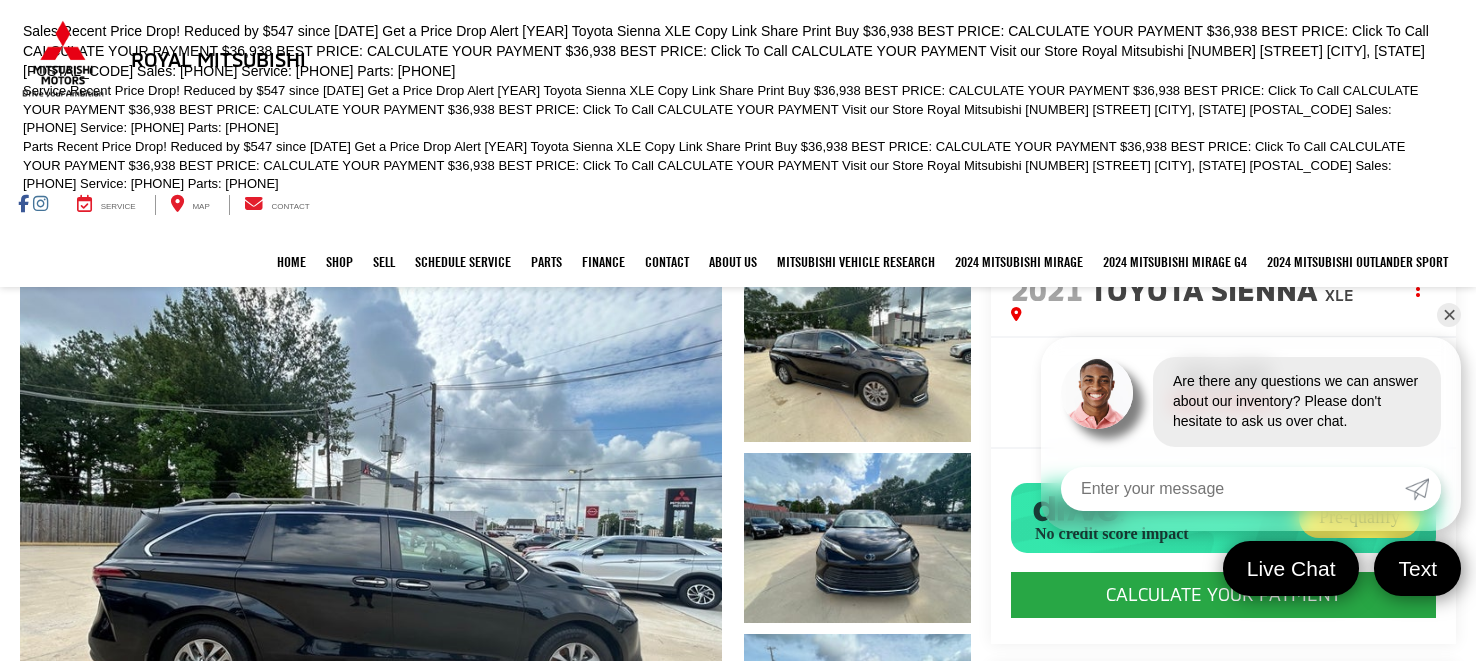 scroll, scrollTop: 71, scrollLeft: 0, axis: vertical 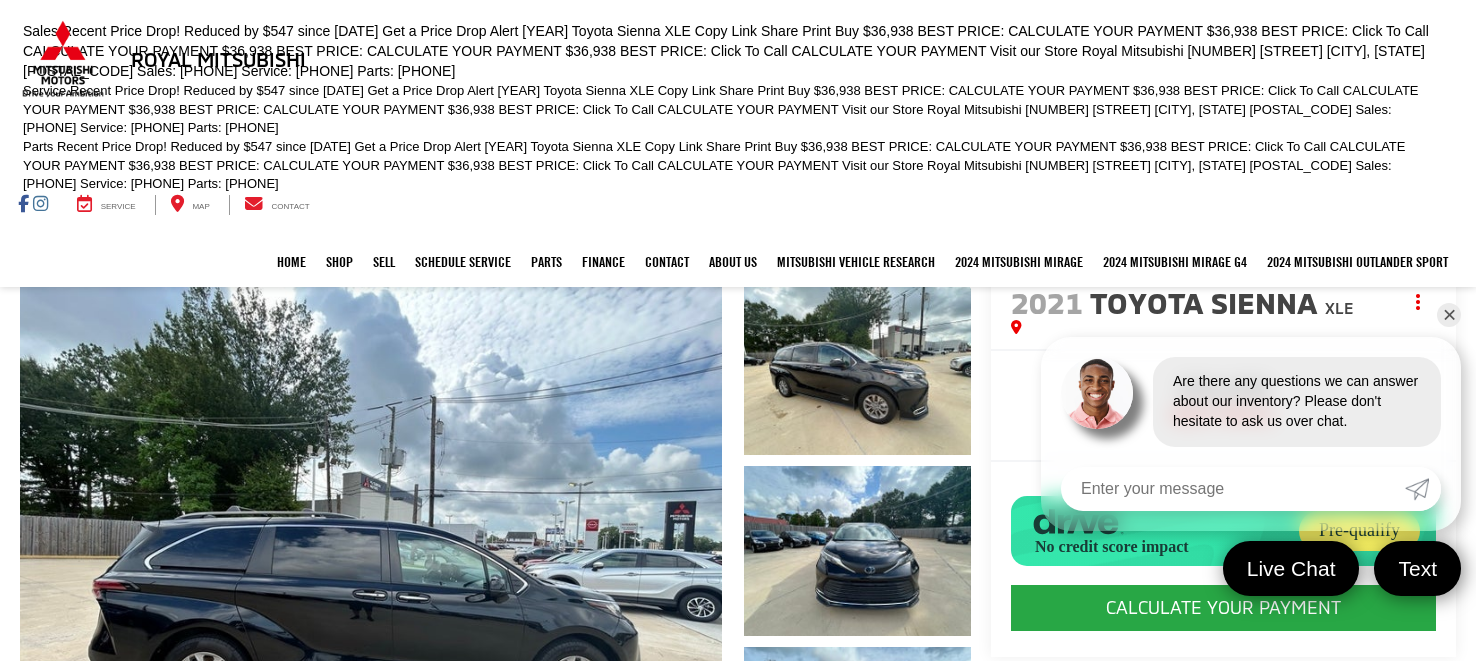 click on "Recent Price Drop!
Reduced by $547 since Jun 22, 2025
Get a Price Drop Alert
2021
Toyota Sienna
XLE
Copy Link
Share
Print
Buy
$36,938
BEST PRICE:
CALCULATE YOUR PAYMENT
$36,938
BEST PRICE:
Click To Call
CALCULATE YOUR PAYMENT
$36,938
BEST PRICE:
CALCULATE YOUR PAYMENT
$36,938
BEST PRICE:
Click To Call
CALCULATE YOUR PAYMENT
Visit our Store
Royal Mitsubishi
9255 Airline Hwy
Baton Rouge ,  LA   70815
Sales:  225-269-5372
Service:  225-269-5372
Parts:  225-269-5372" at bounding box center [1213, 472] 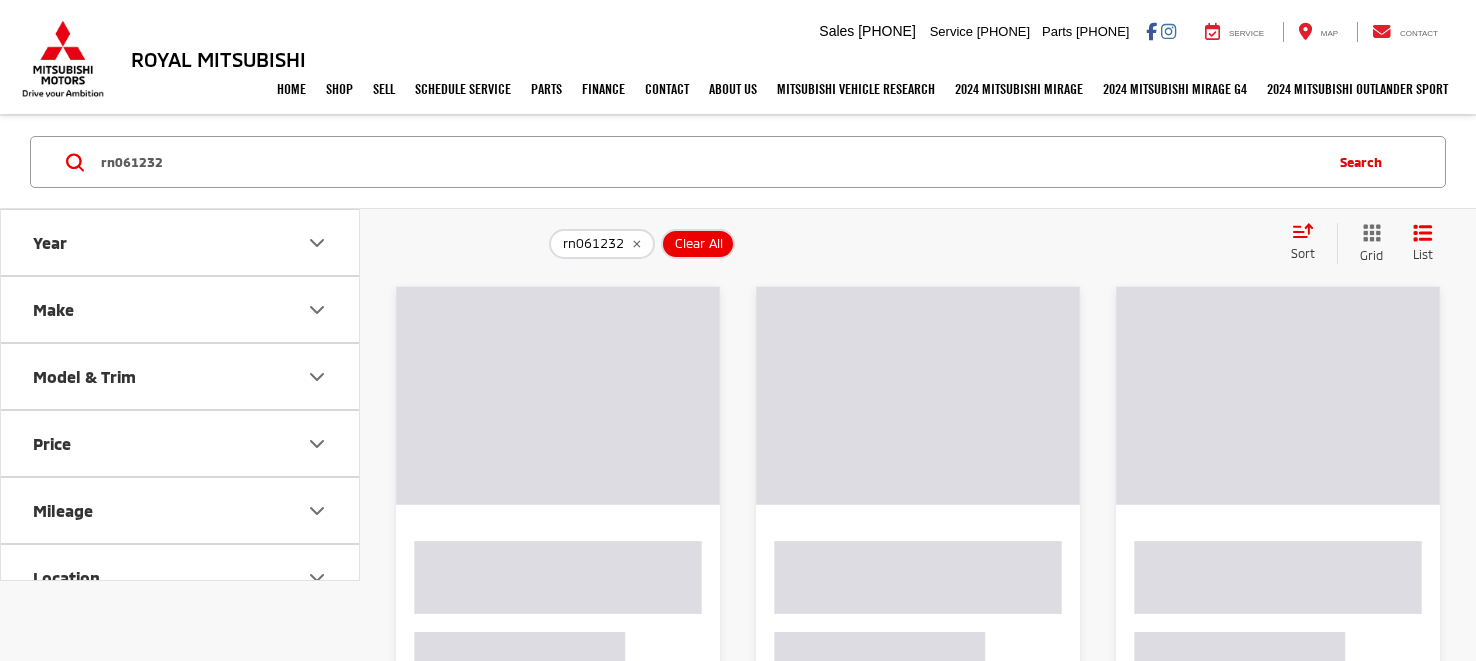 scroll, scrollTop: 0, scrollLeft: 0, axis: both 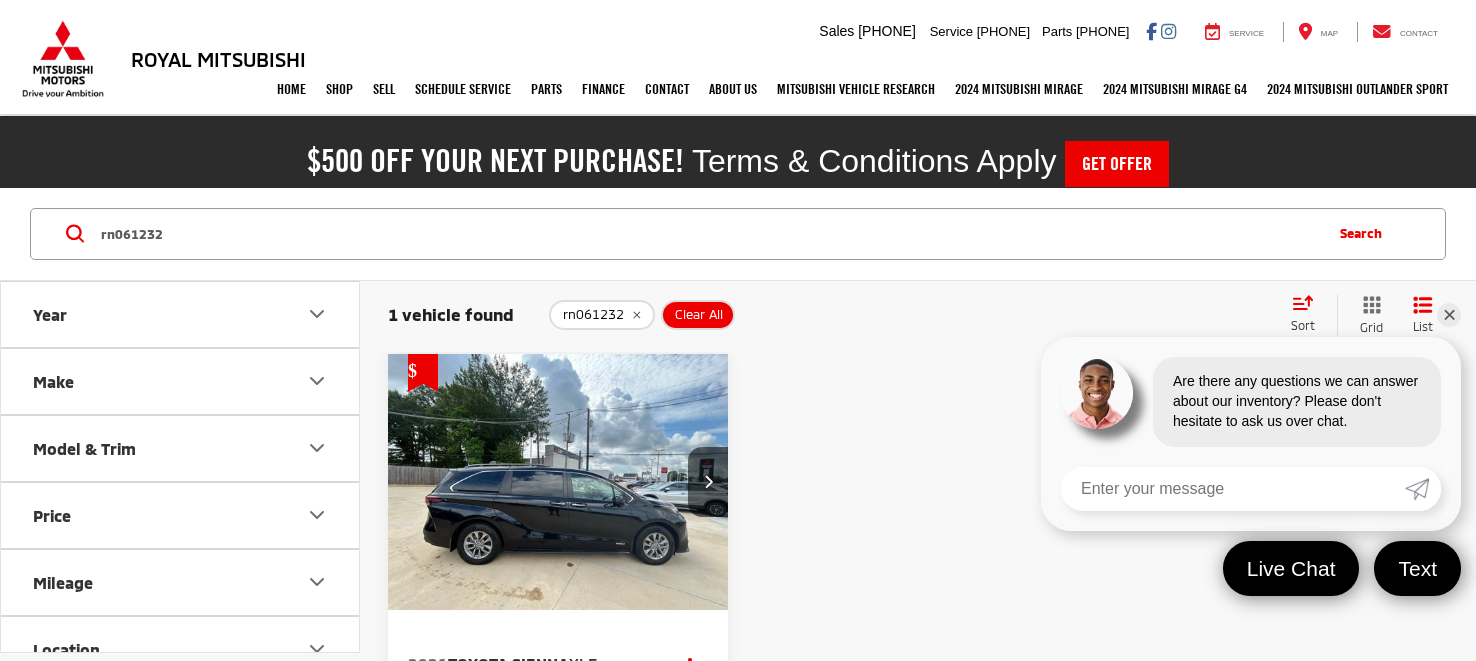 click on "rn061232" at bounding box center [709, 234] 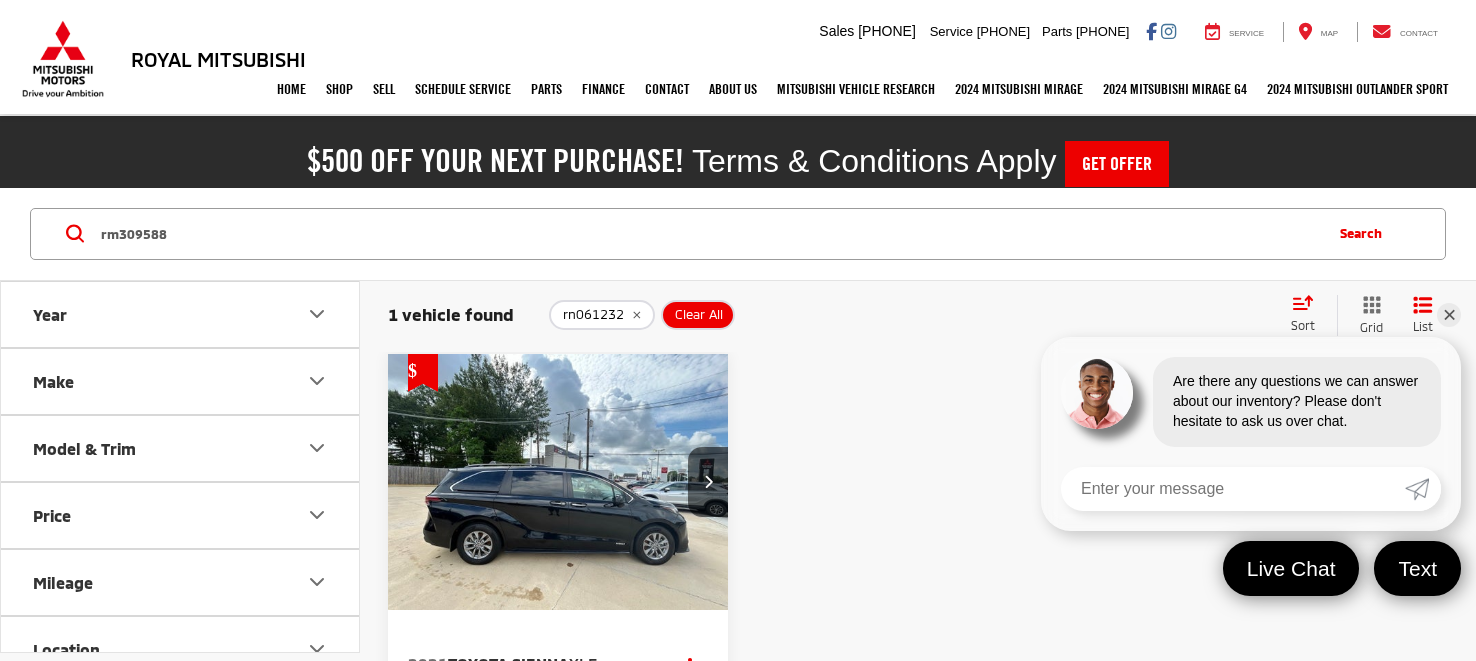 type on "rm309588" 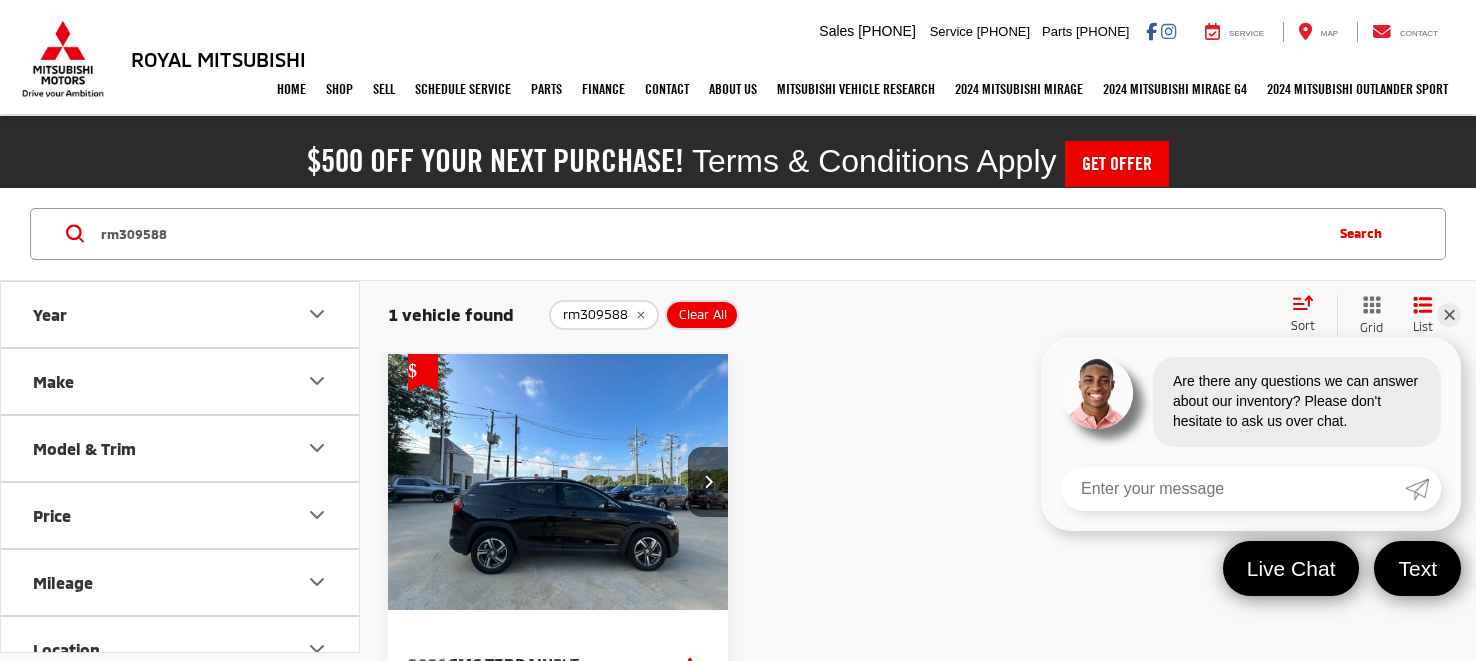 click at bounding box center (558, 482) 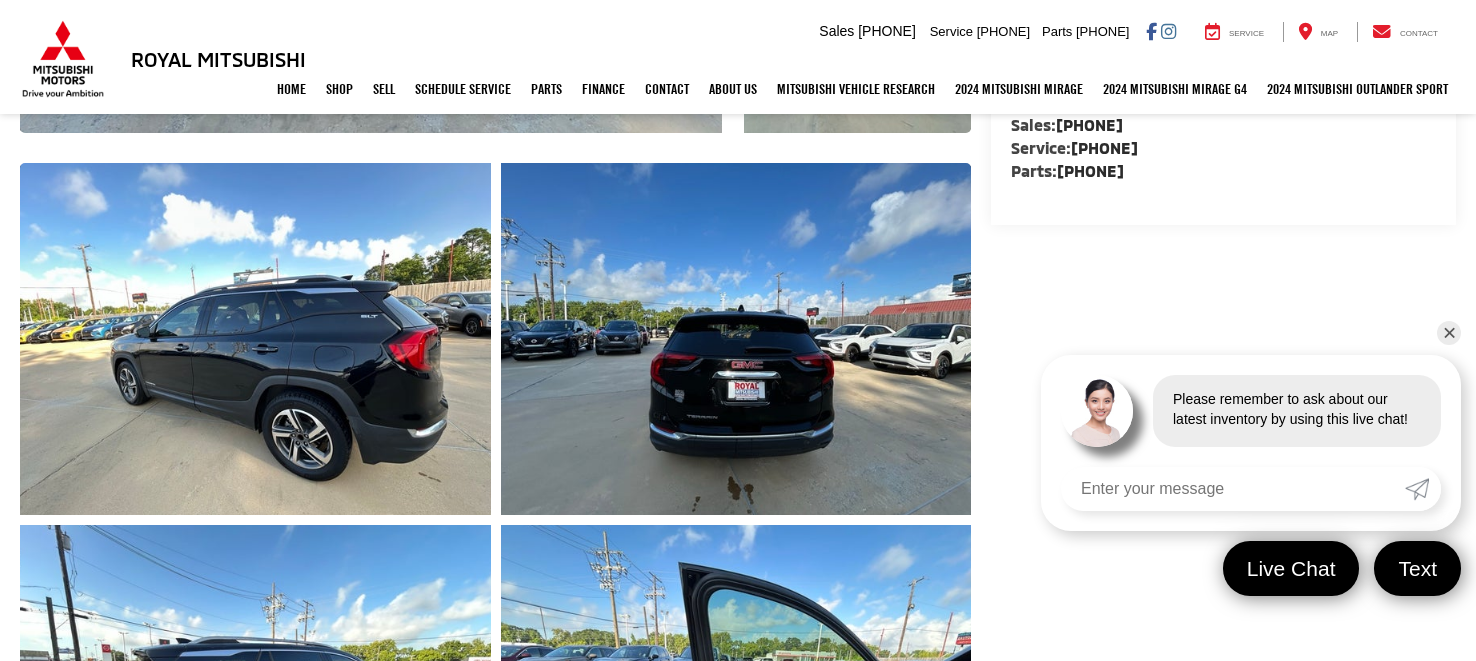 scroll, scrollTop: 0, scrollLeft: 0, axis: both 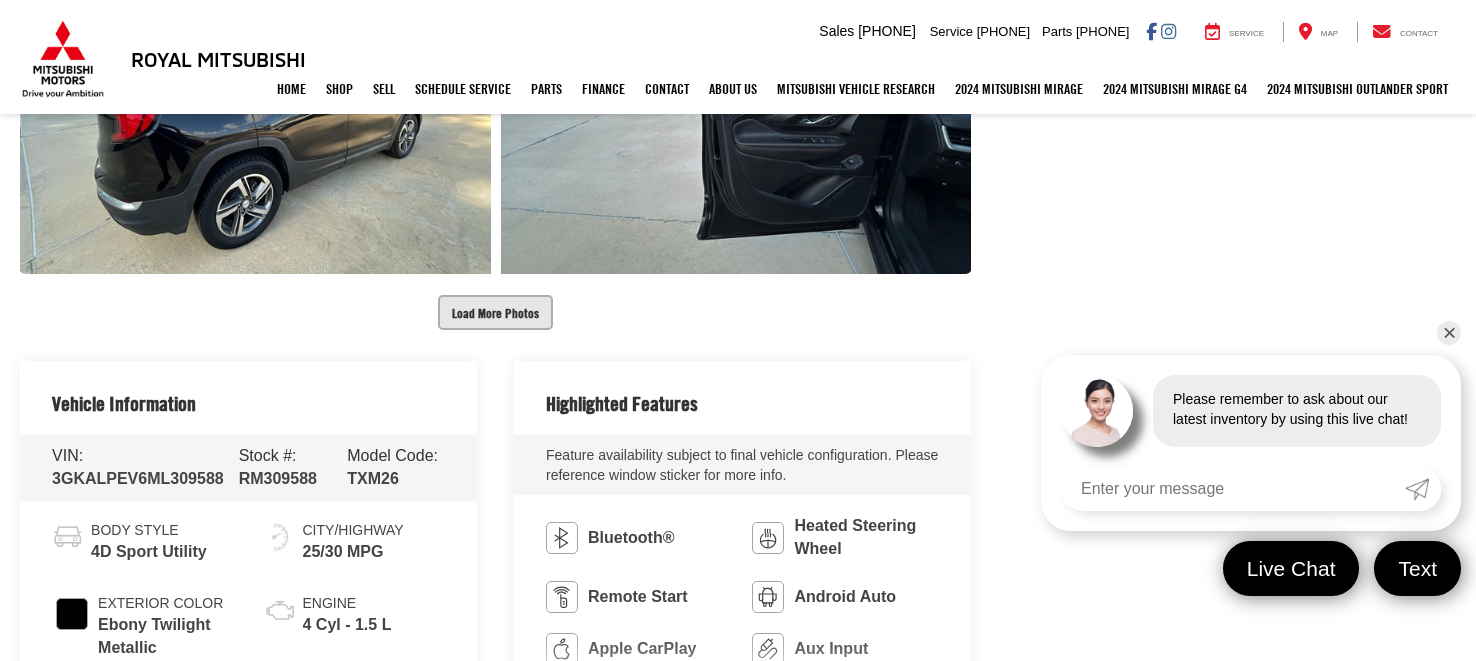 click on "Load More Photos" at bounding box center (495, 312) 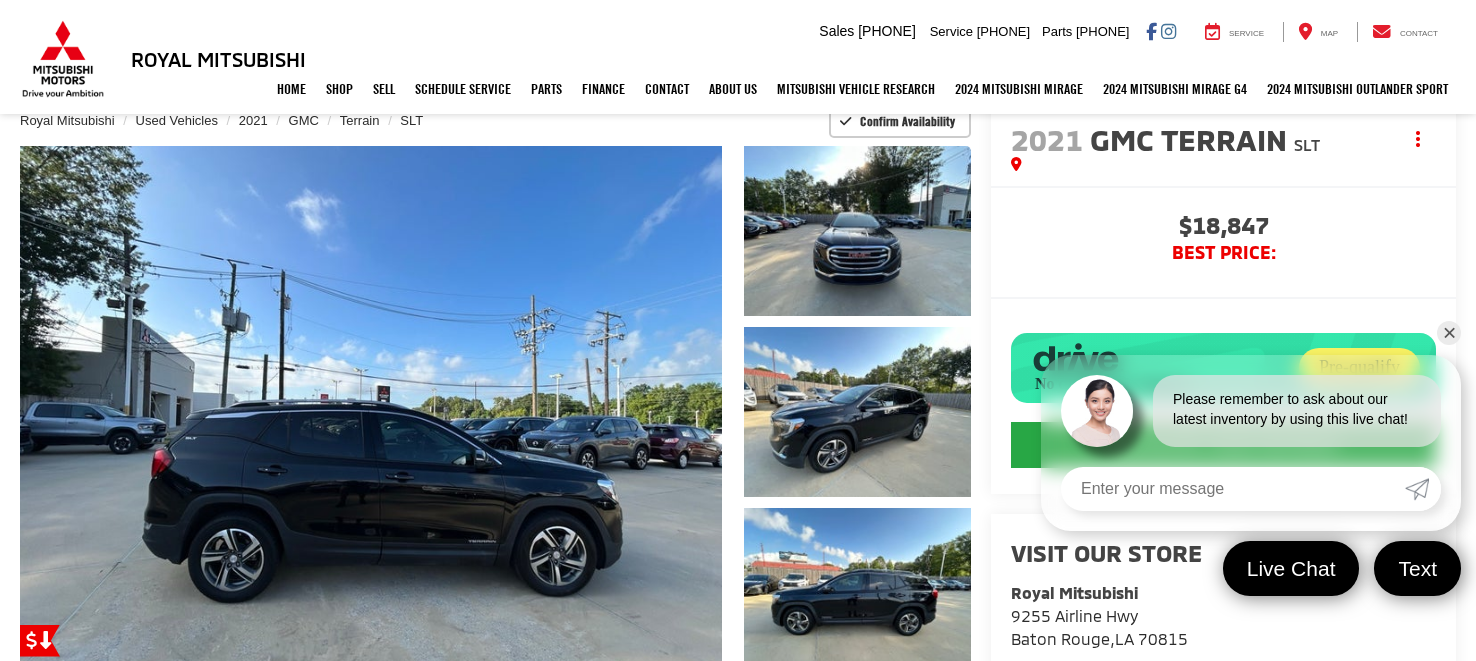 scroll, scrollTop: 213, scrollLeft: 0, axis: vertical 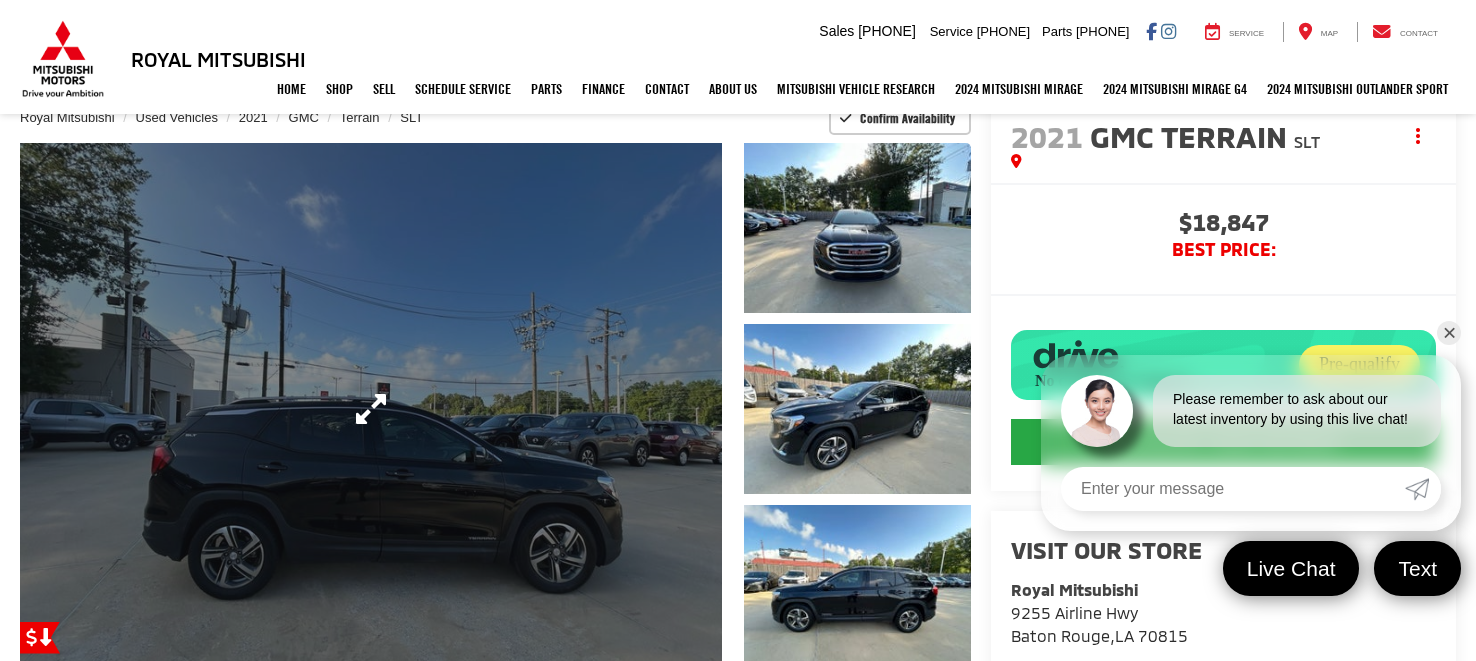 click at bounding box center (371, 409) 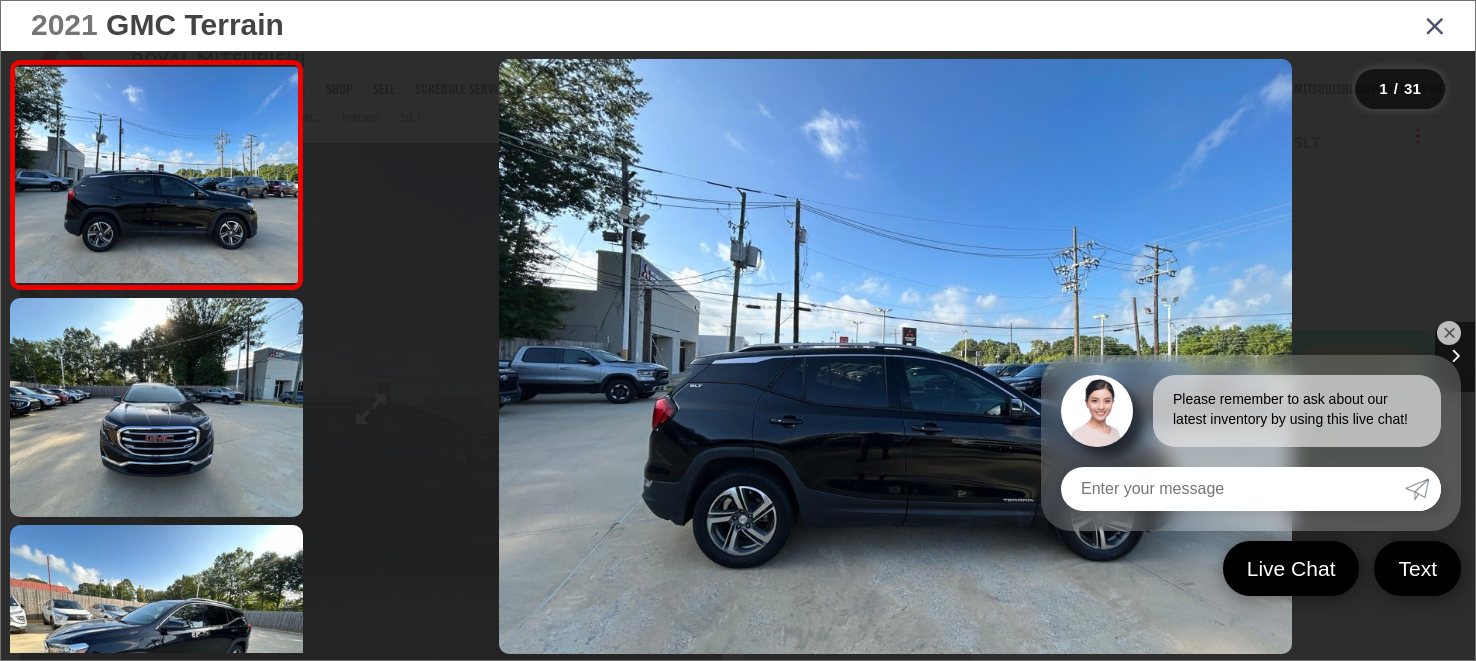 click at bounding box center (461, 356) 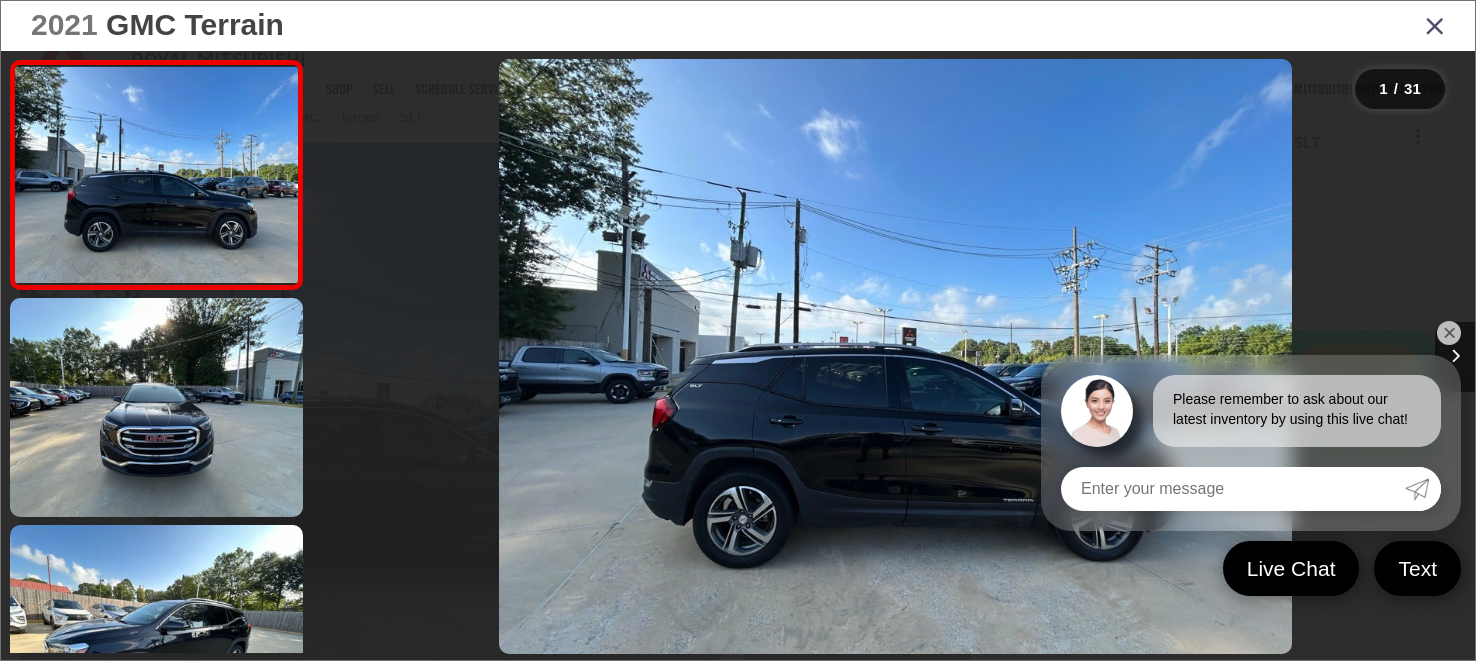 click on "✕" at bounding box center (1449, 333) 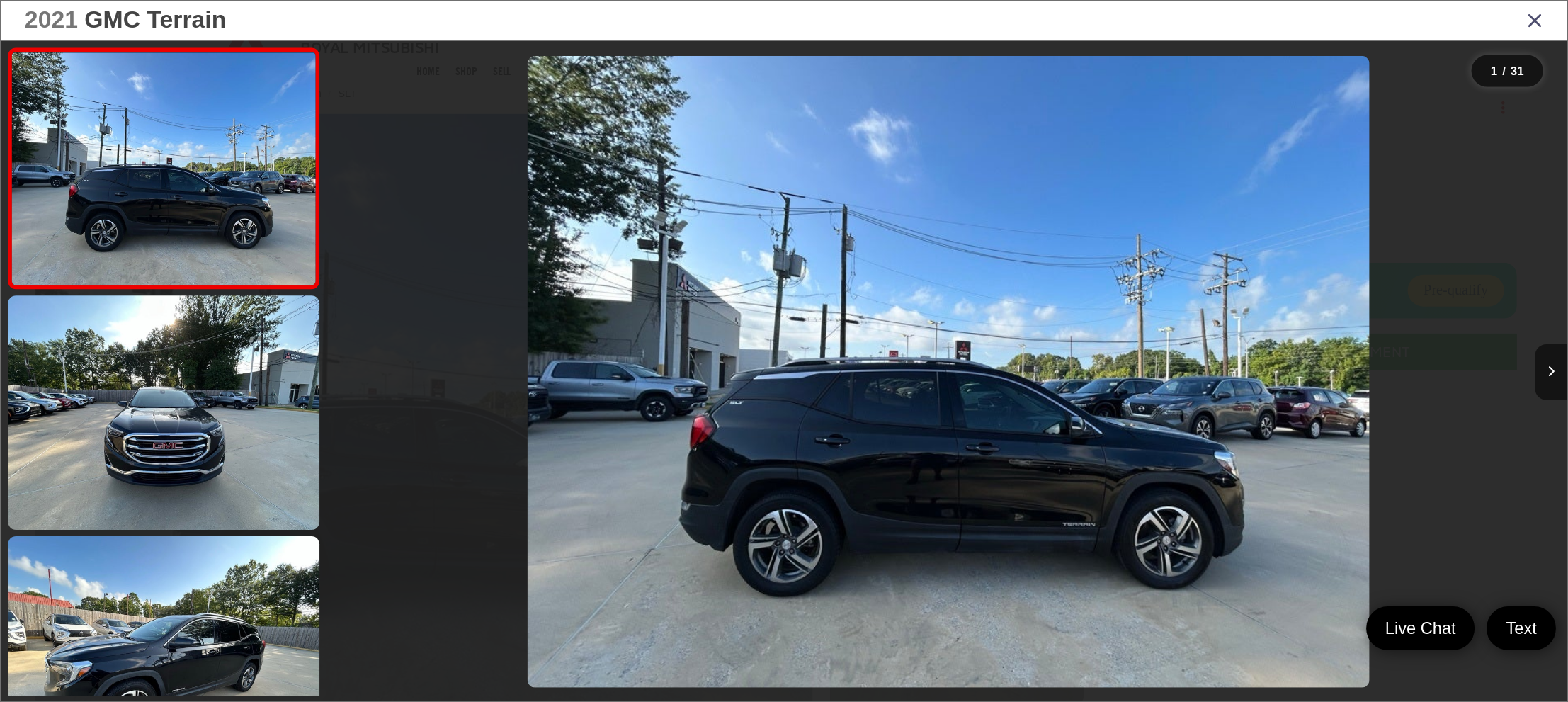 scroll, scrollTop: 151, scrollLeft: 0, axis: vertical 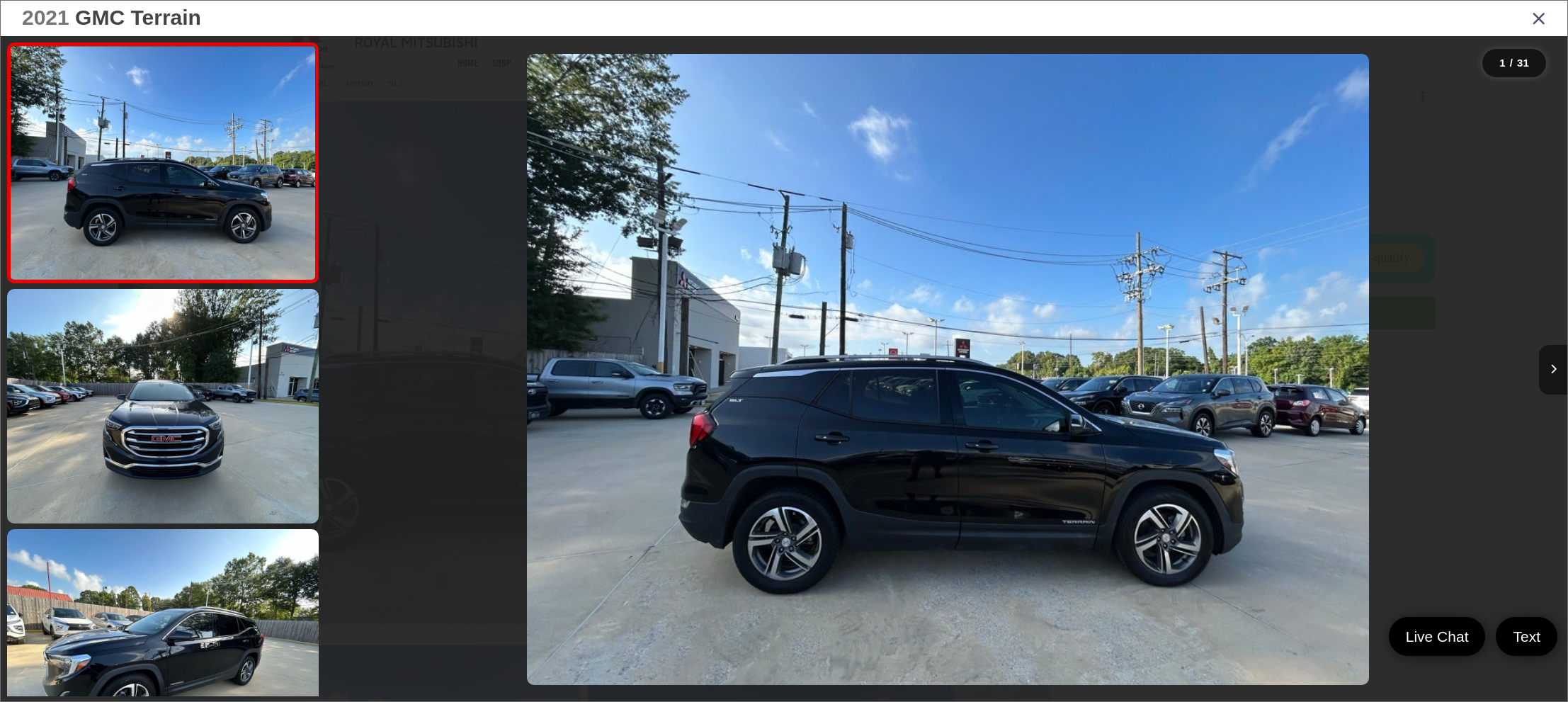 click at bounding box center [1553, 370] 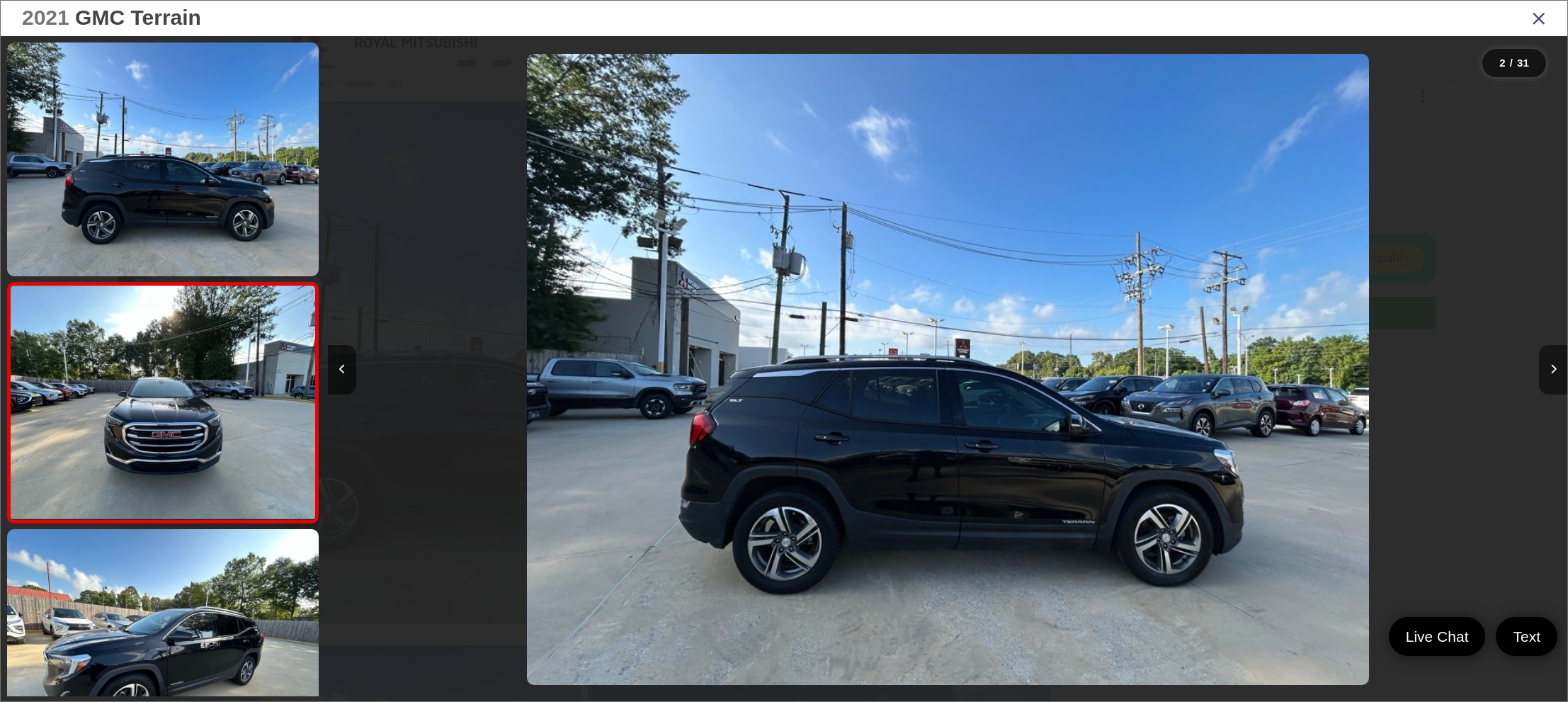 scroll, scrollTop: 0, scrollLeft: 81, axis: horizontal 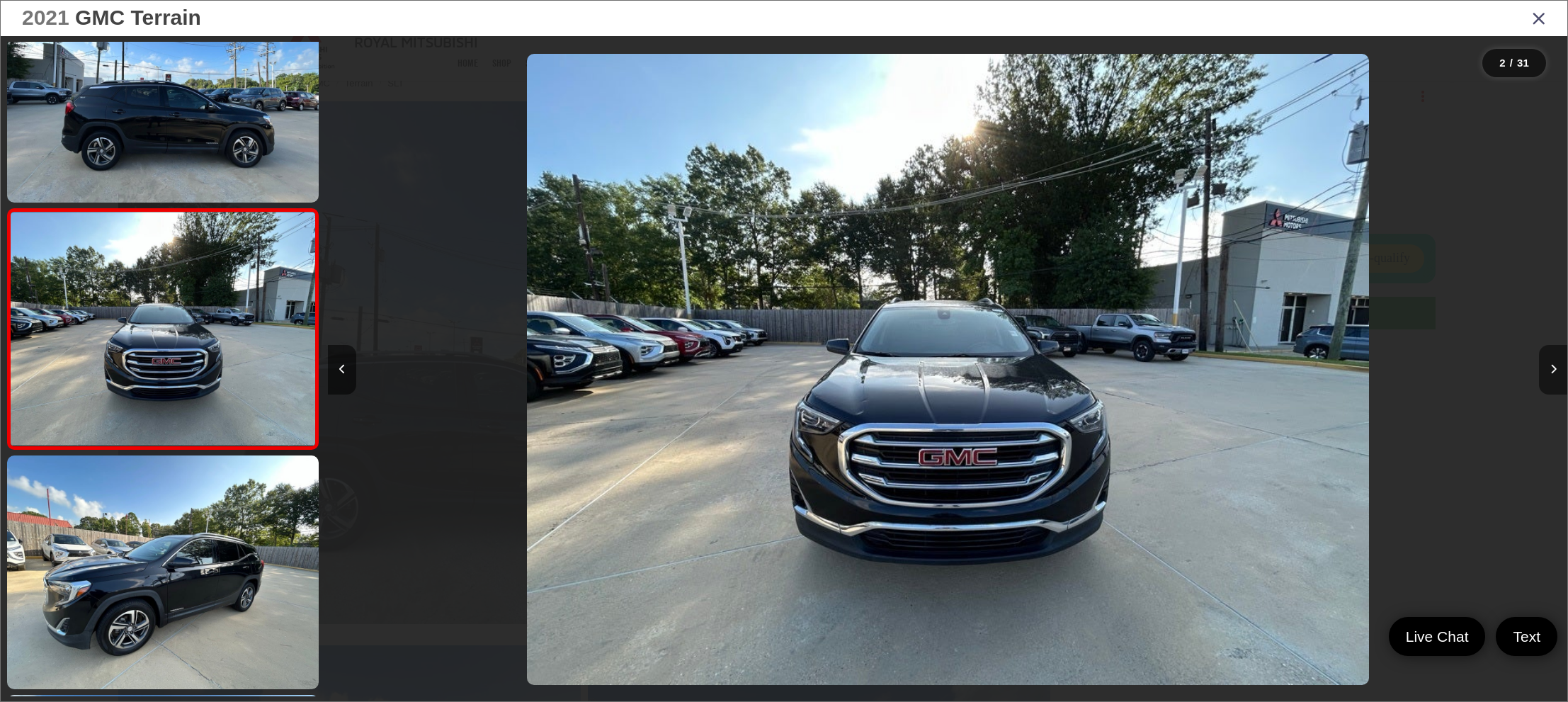 type 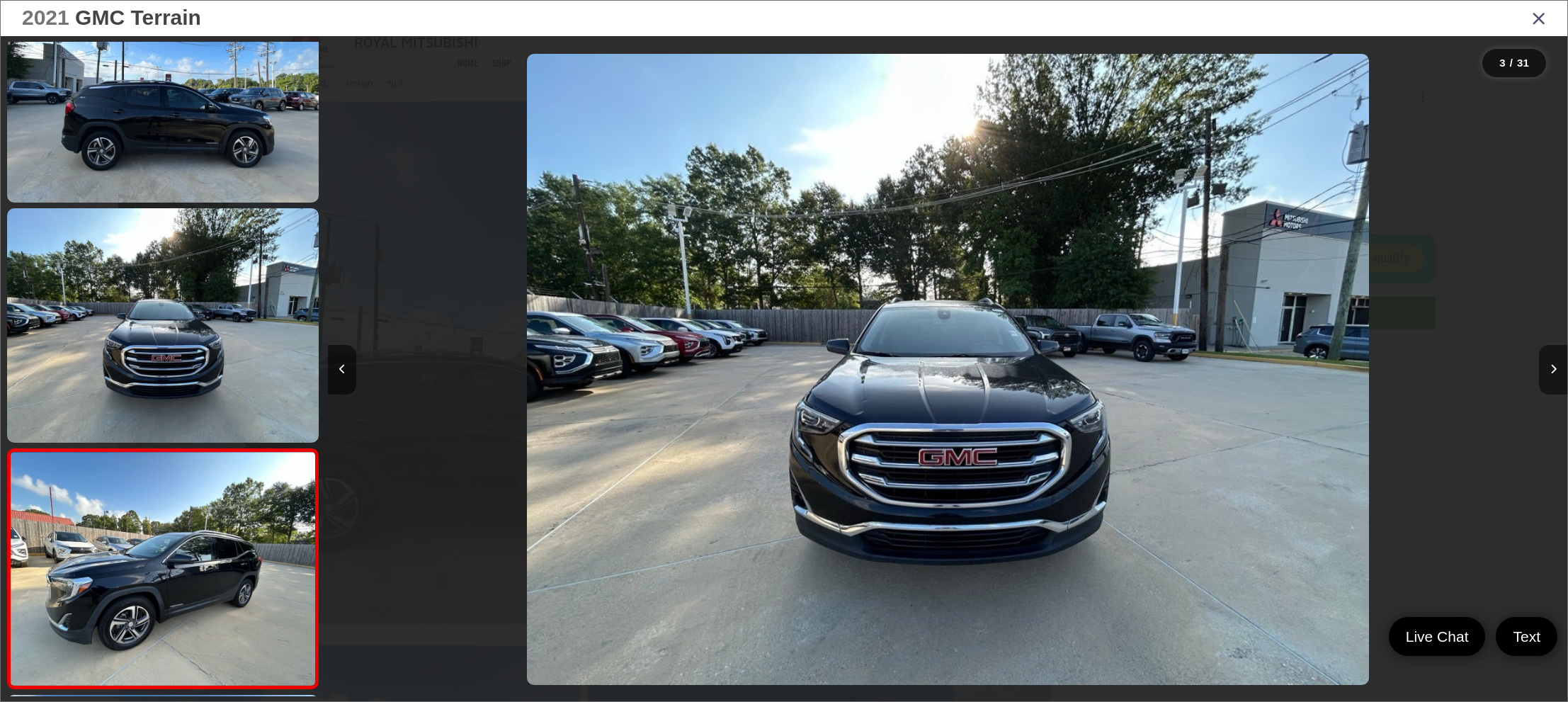 scroll, scrollTop: 0, scrollLeft: 1346, axis: horizontal 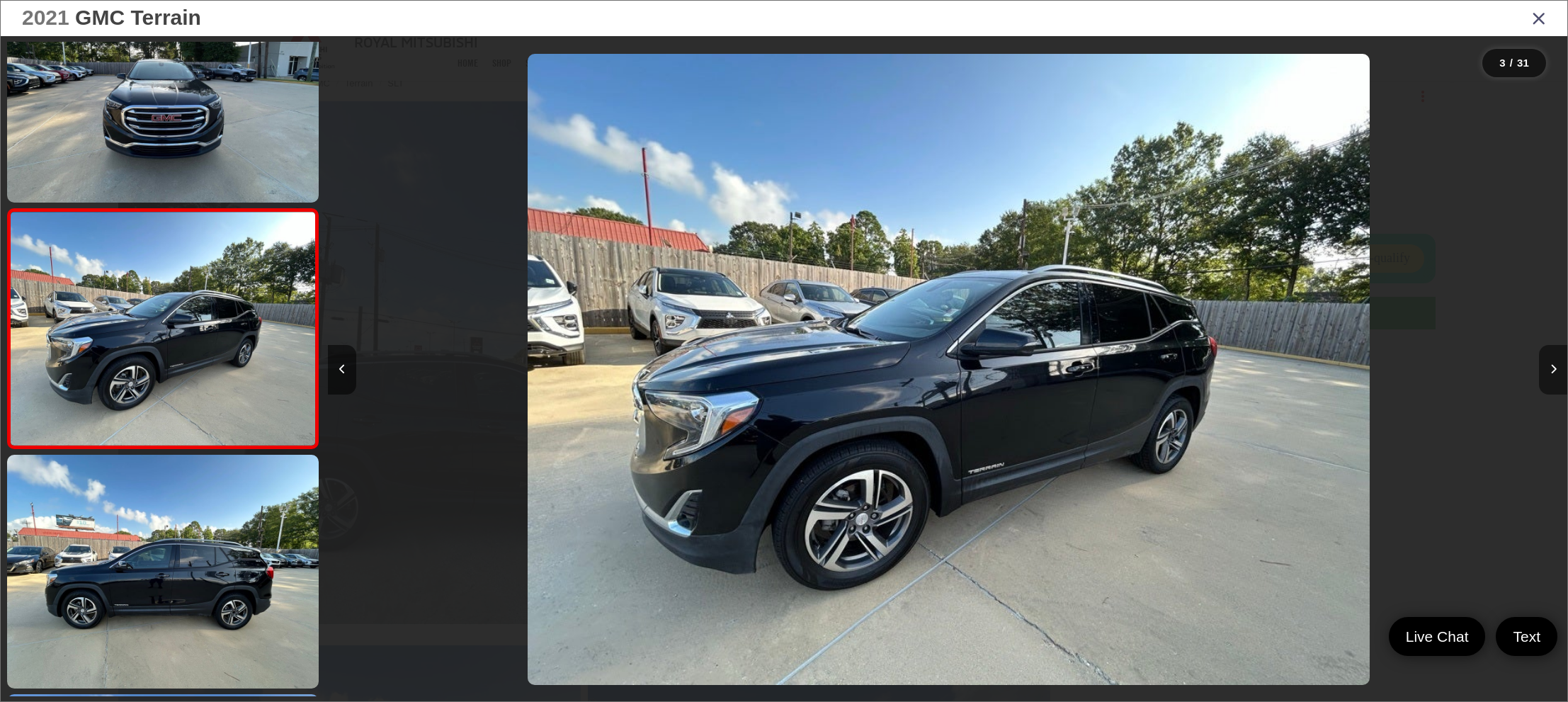 click at bounding box center (1553, 370) 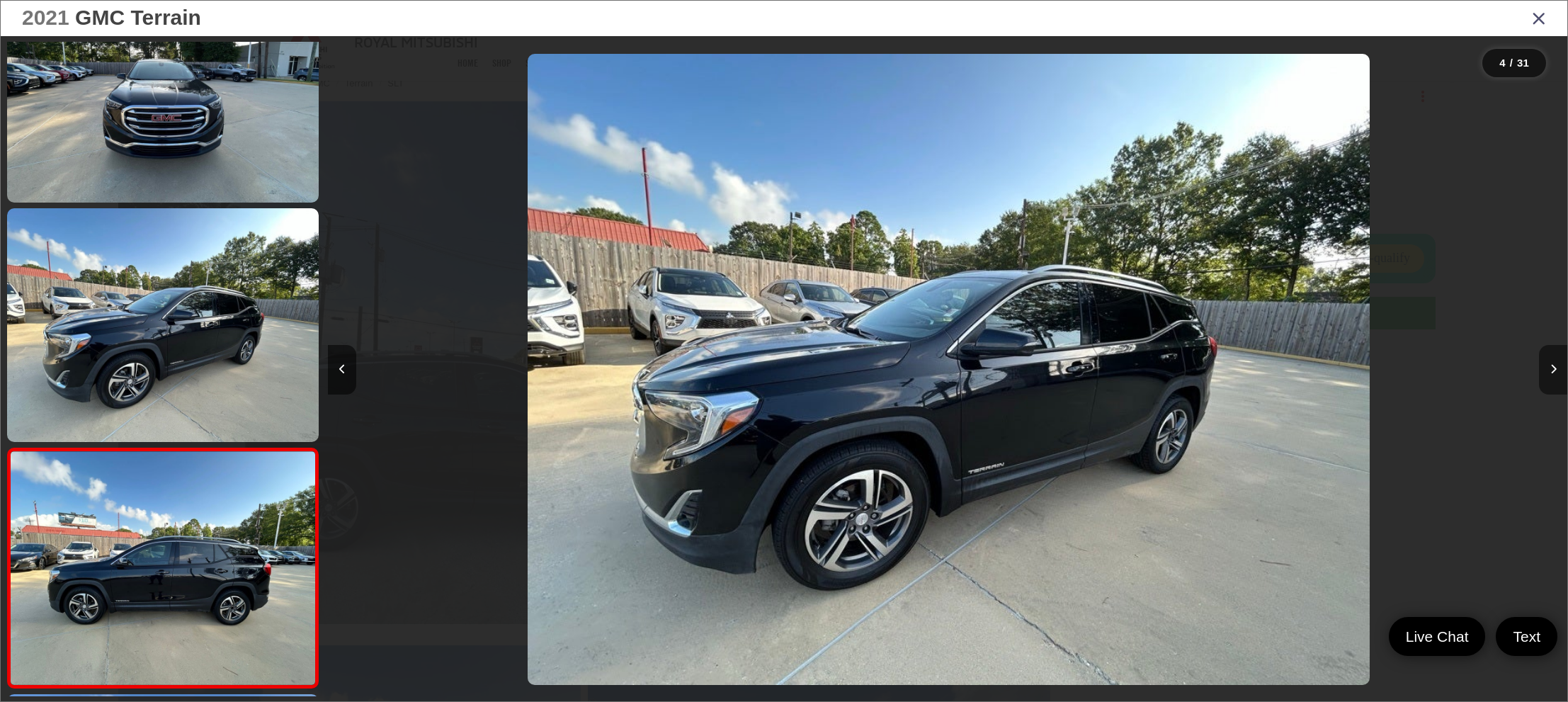 scroll, scrollTop: 0, scrollLeft: 2584, axis: horizontal 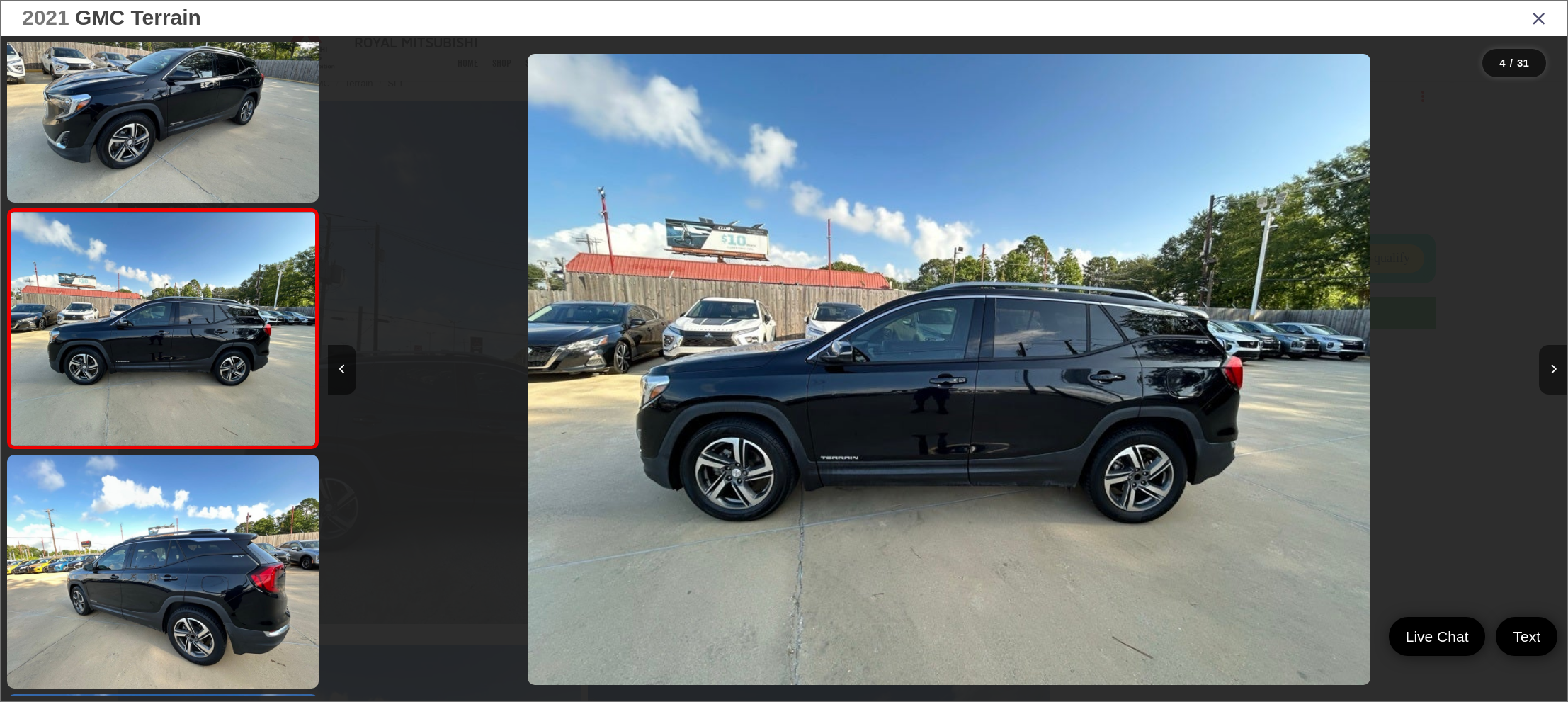 click at bounding box center (1553, 369) 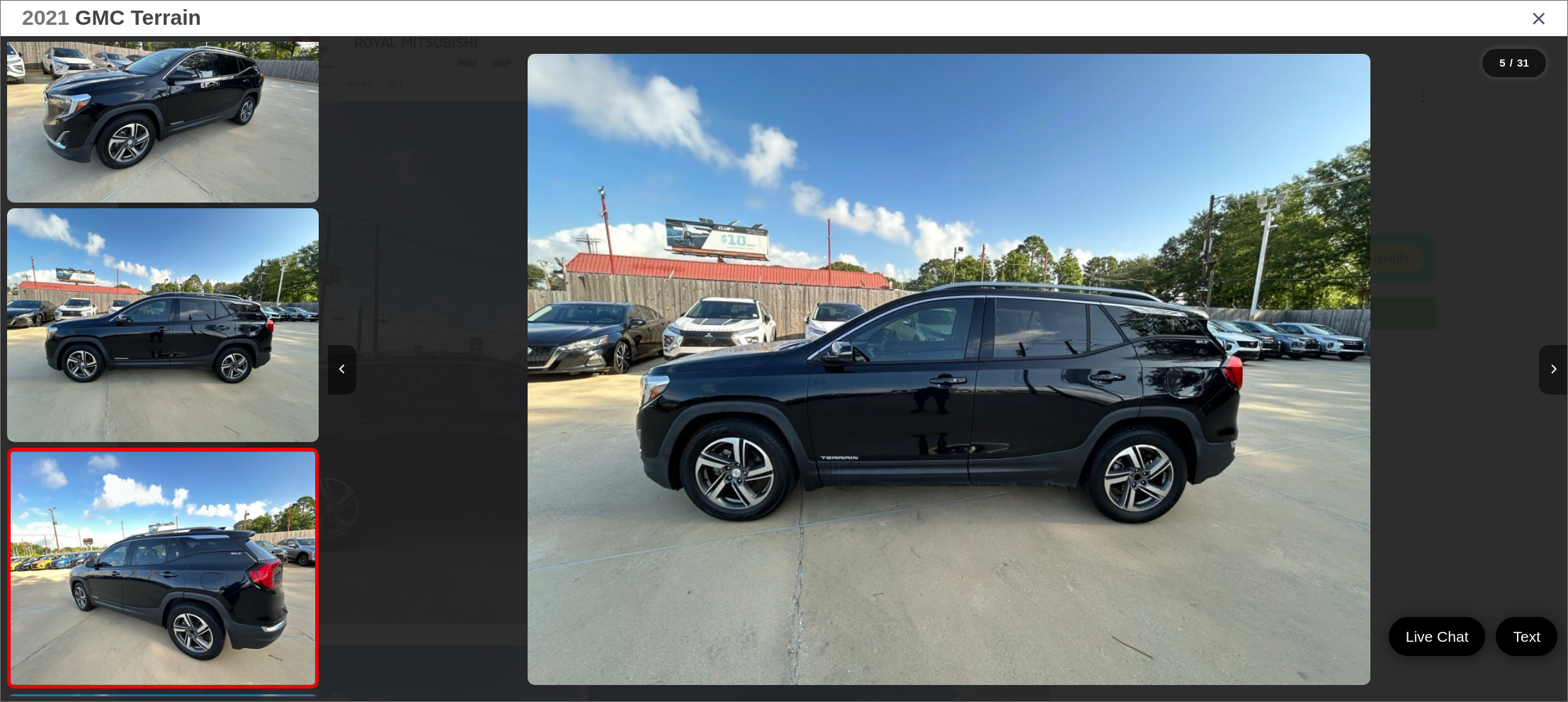 scroll, scrollTop: 0, scrollLeft: 4050, axis: horizontal 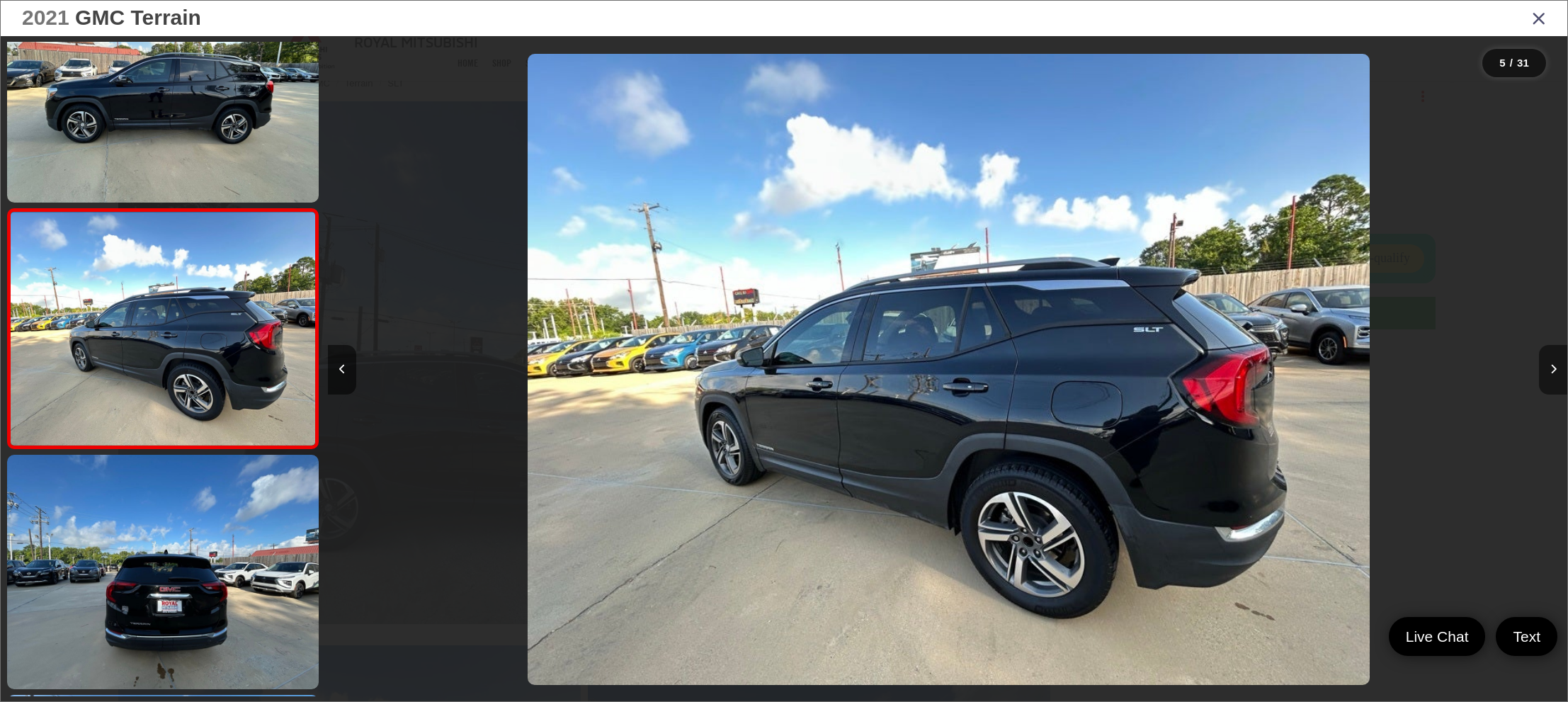 click at bounding box center (1553, 370) 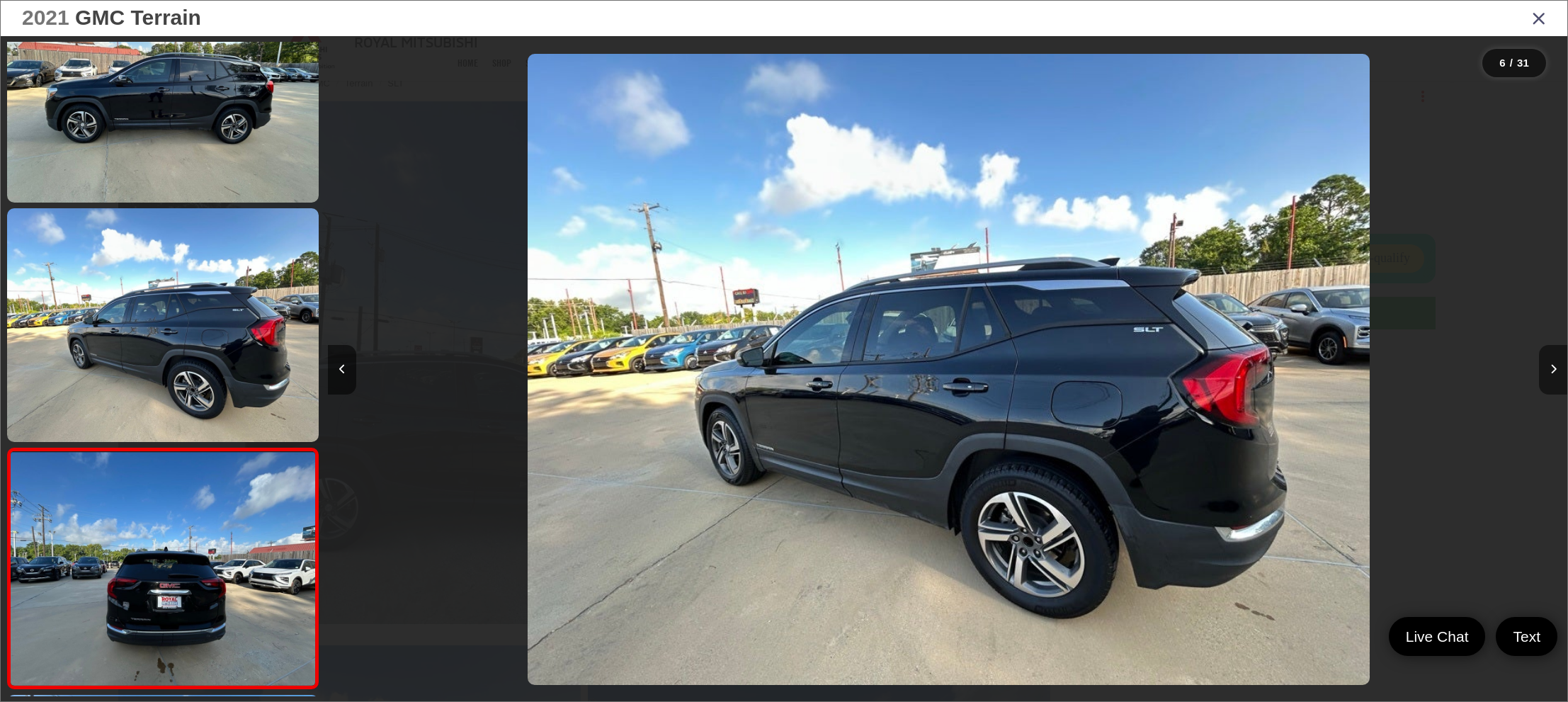 scroll, scrollTop: 0, scrollLeft: 5337, axis: horizontal 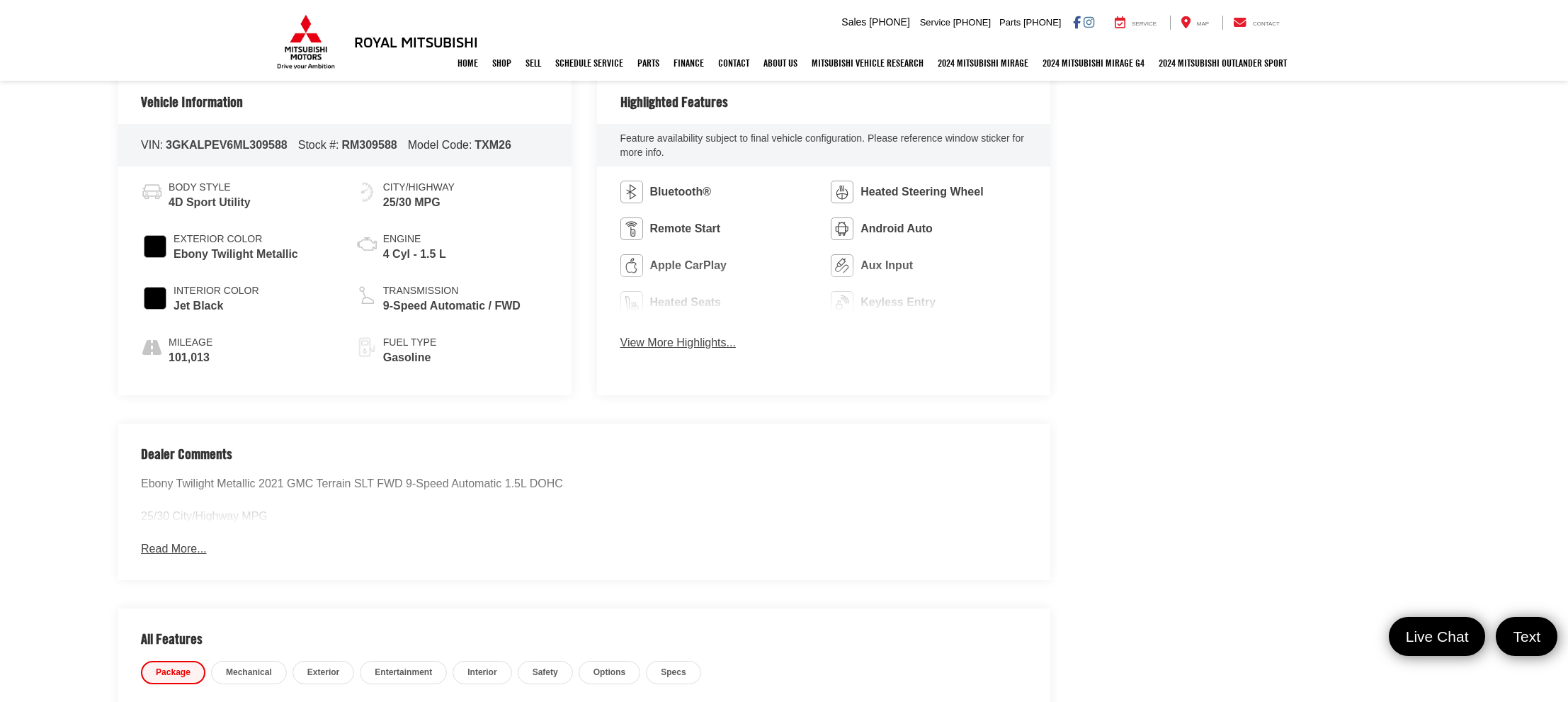 click on "View More Highlights..." at bounding box center (678, 343) 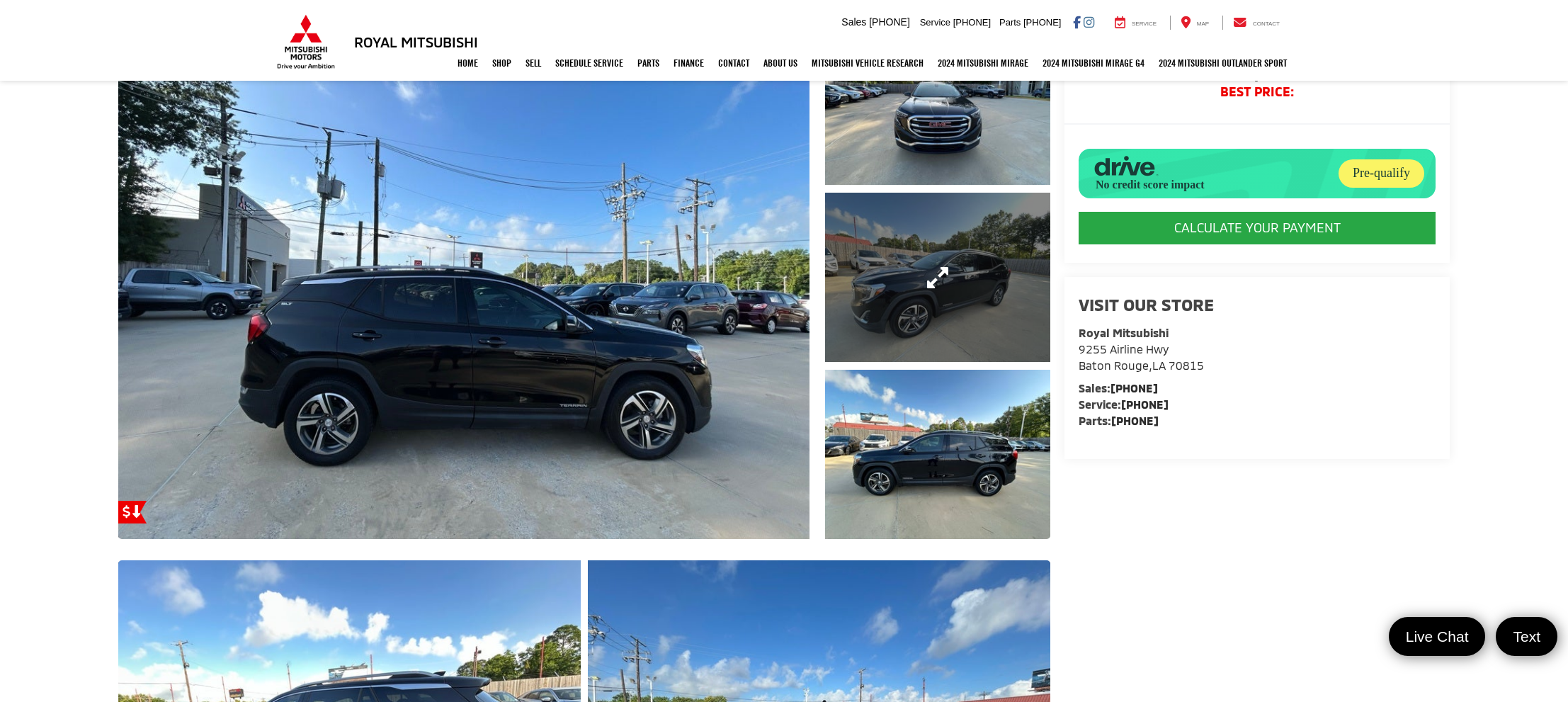 scroll, scrollTop: 237, scrollLeft: 0, axis: vertical 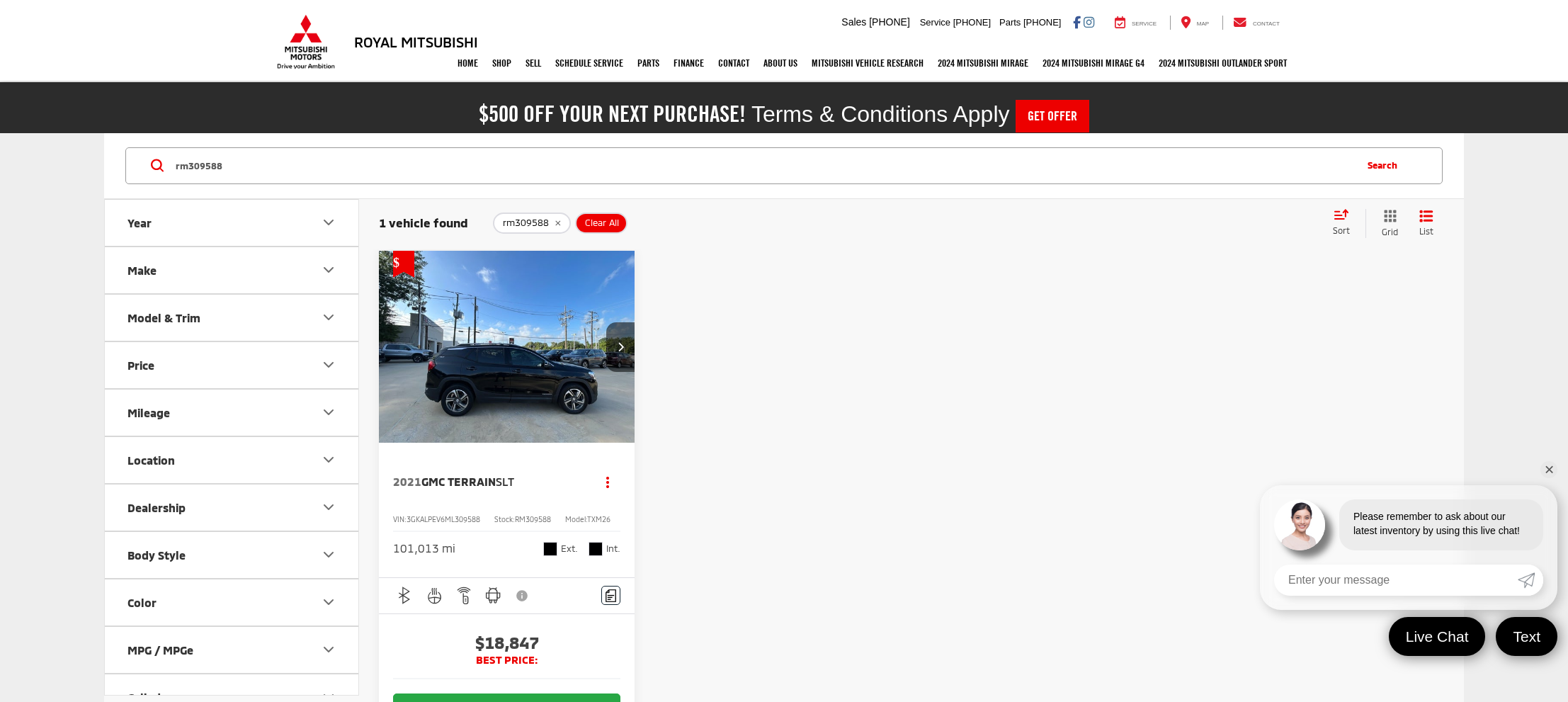 click on "rm309588" at bounding box center (763, 166) 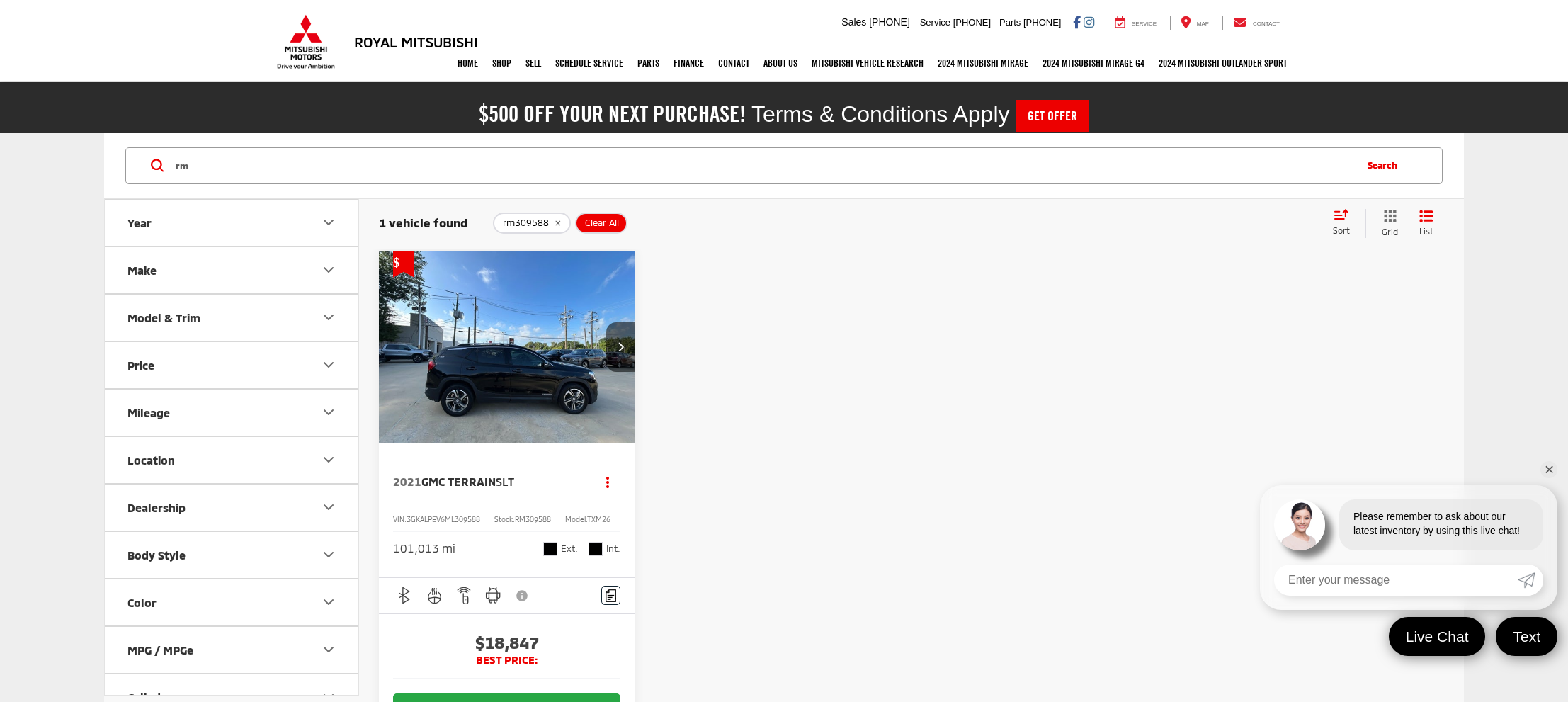 type on "rm" 